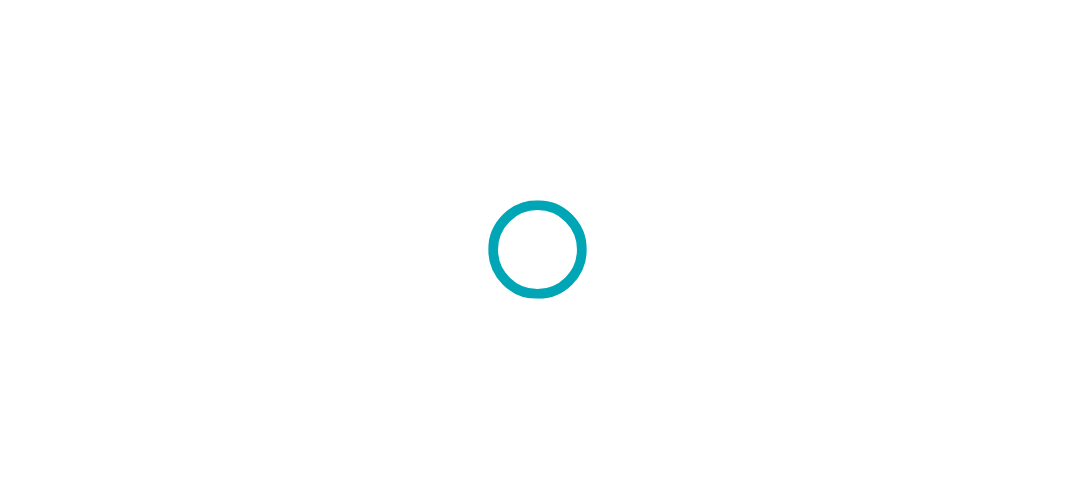 scroll, scrollTop: 0, scrollLeft: 0, axis: both 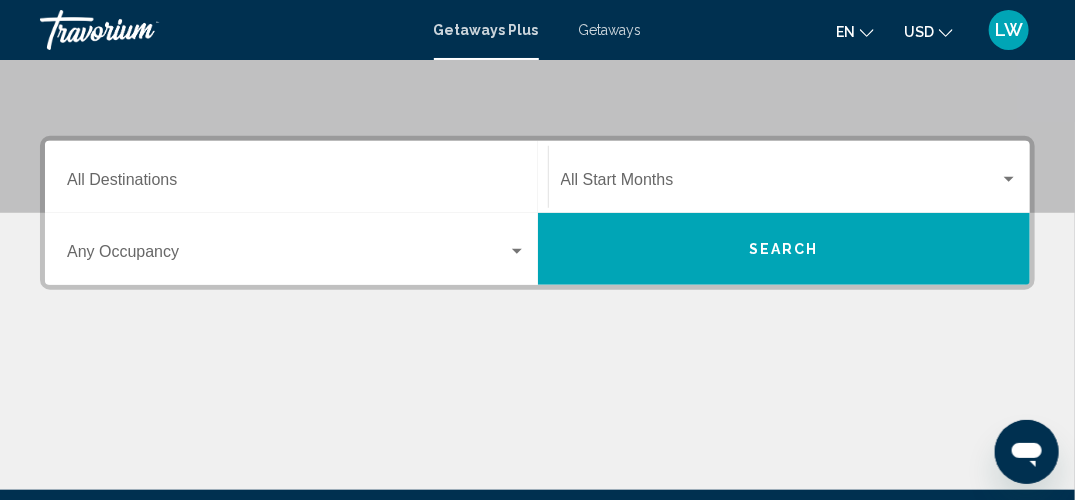 click on "Getaways Plus  Getaways en
English Español Français Italiano Português русский USD
USD ($) MXN (Mex$) CAD (Can$) GBP (£) EUR (€) AUD (A$) NZD (NZ$) CNY (CN¥) LW Login" at bounding box center (537, 30) 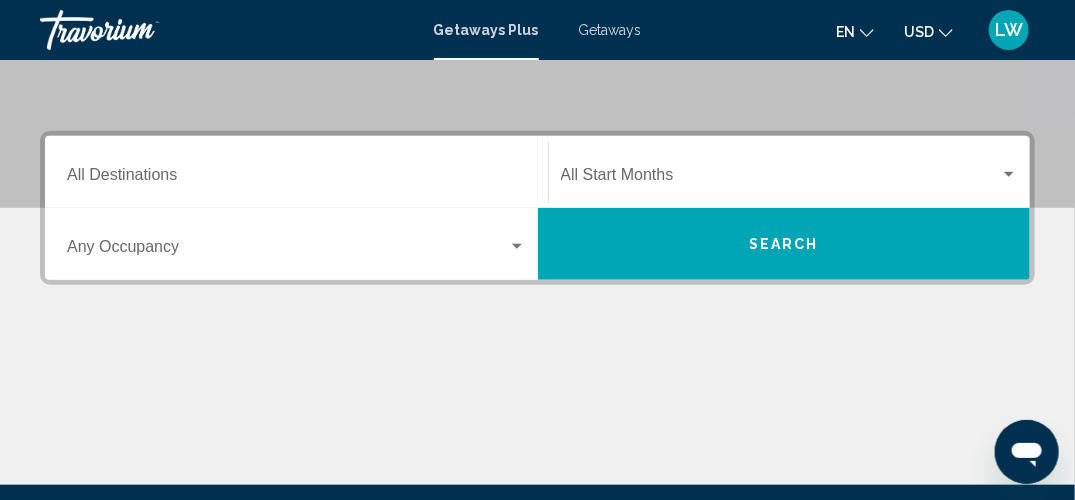 scroll, scrollTop: 389, scrollLeft: 0, axis: vertical 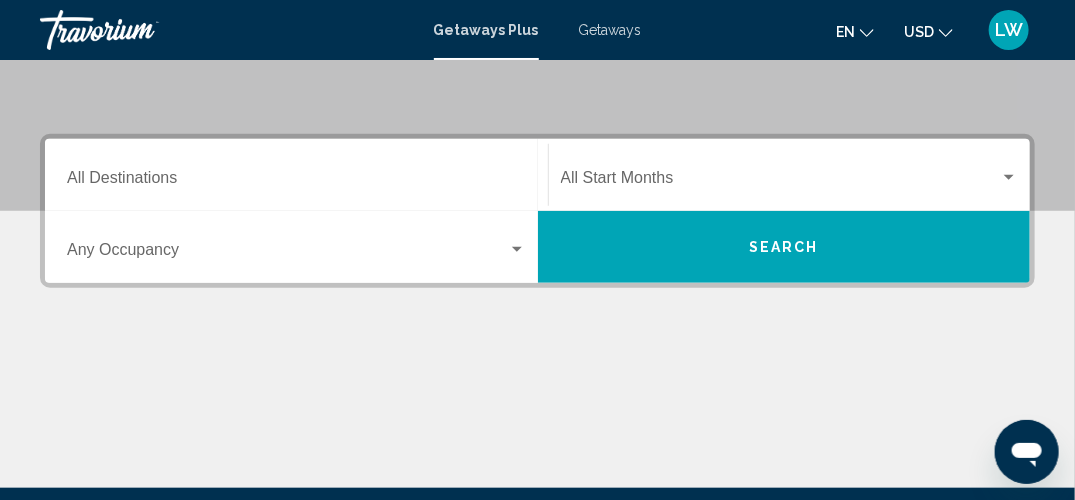 click on "Search" at bounding box center [784, 247] 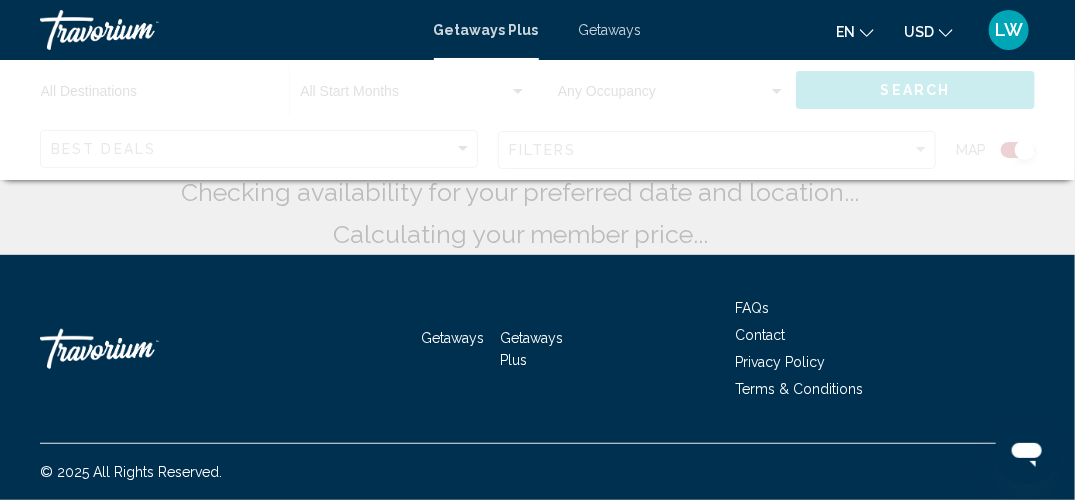 scroll, scrollTop: 0, scrollLeft: 0, axis: both 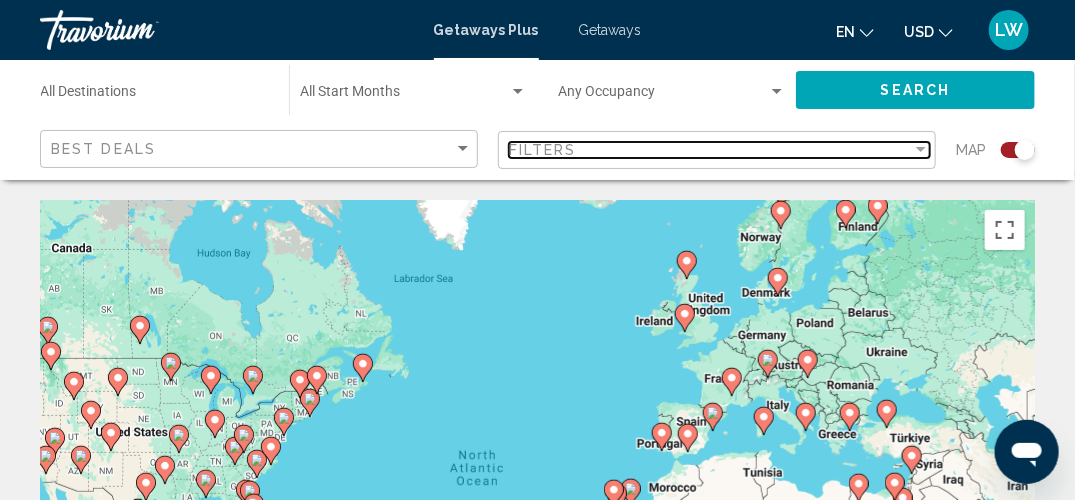 click on "Filters" at bounding box center [710, 150] 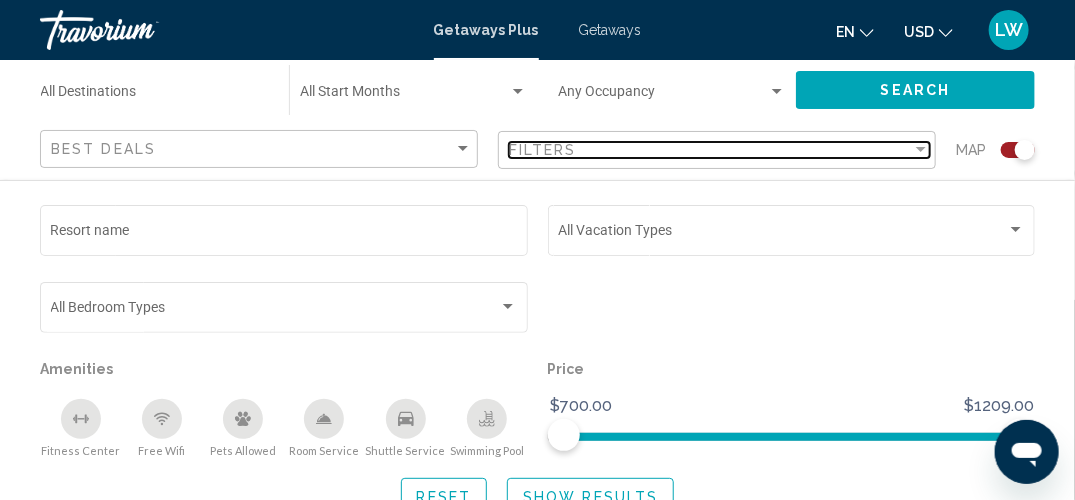 scroll, scrollTop: 87, scrollLeft: 0, axis: vertical 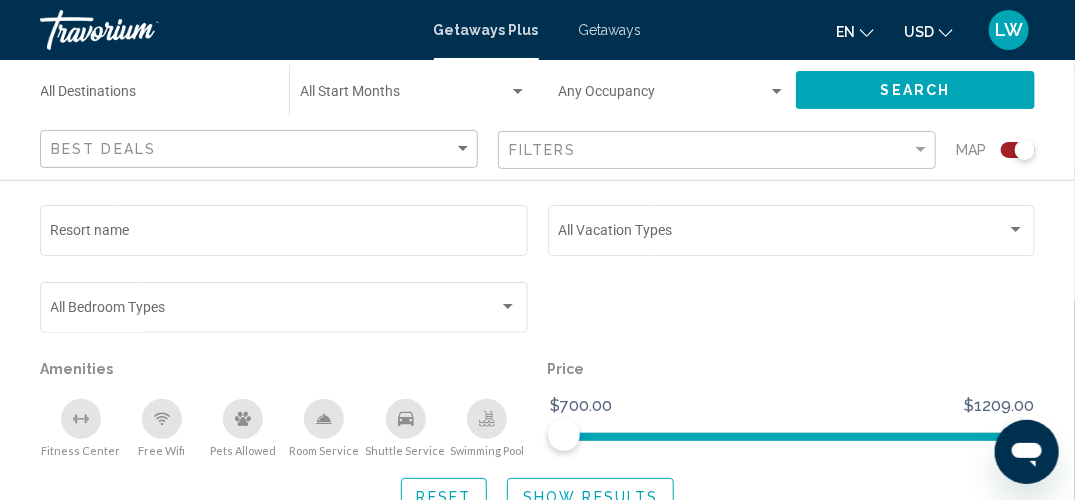click on "Destination All Destinations" at bounding box center (155, 96) 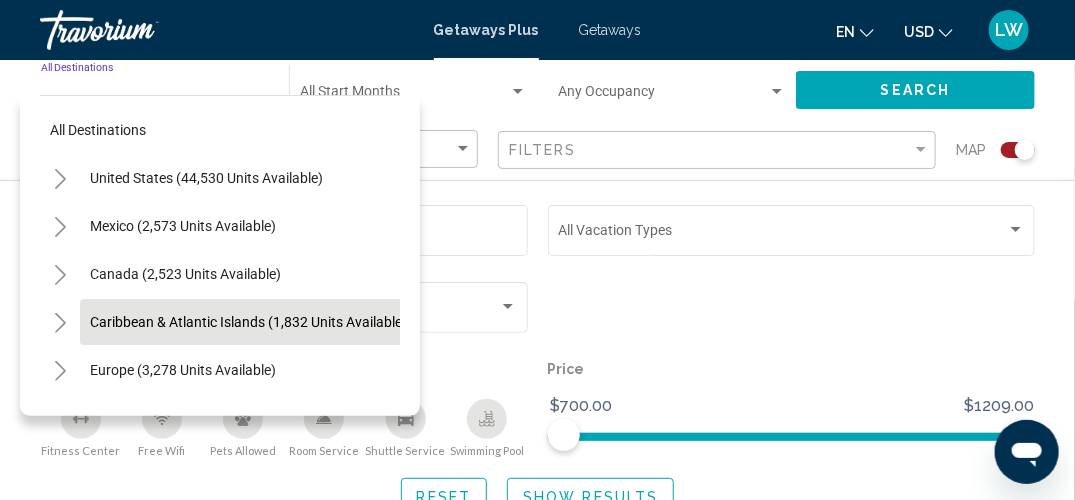 click on "Caribbean & Atlantic Islands (1,832 units available)" at bounding box center (183, 370) 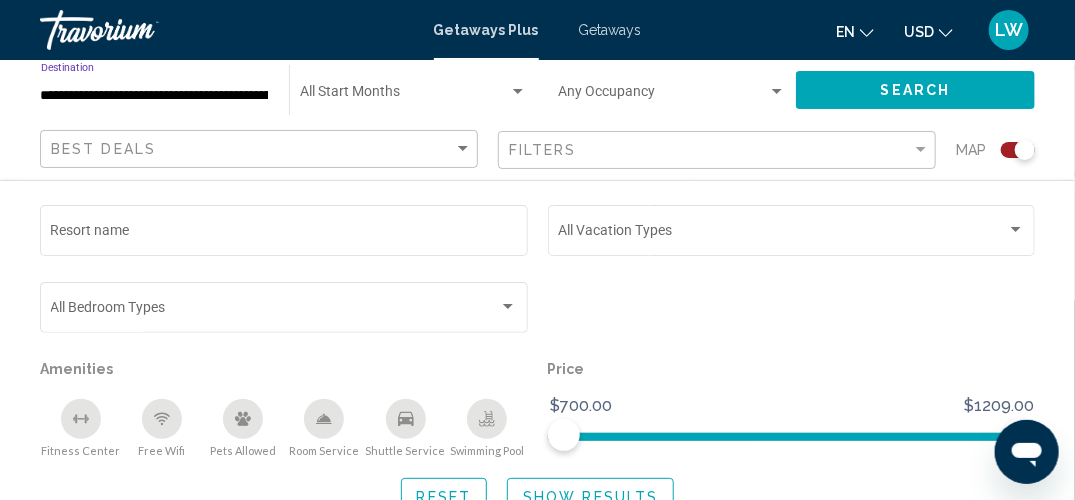 click on "Search" 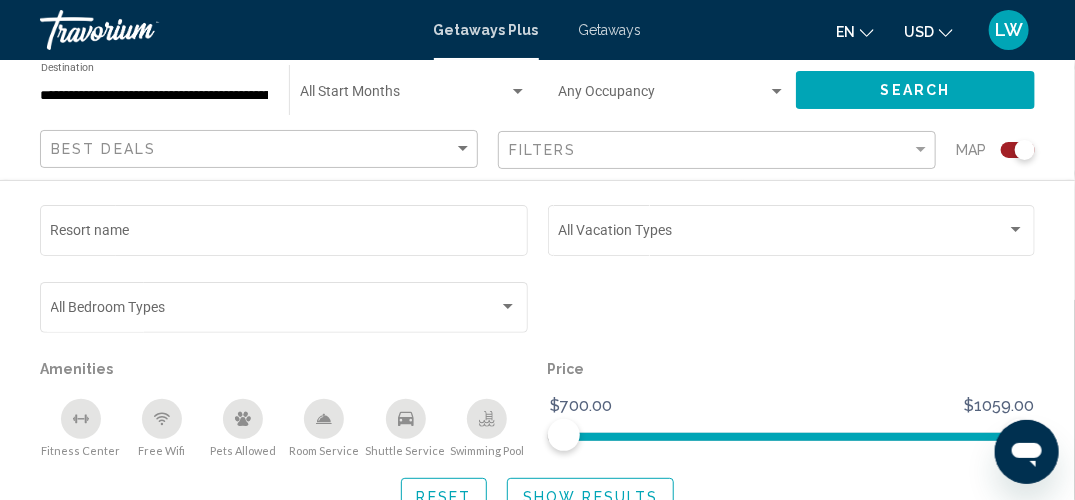 scroll, scrollTop: 162, scrollLeft: 0, axis: vertical 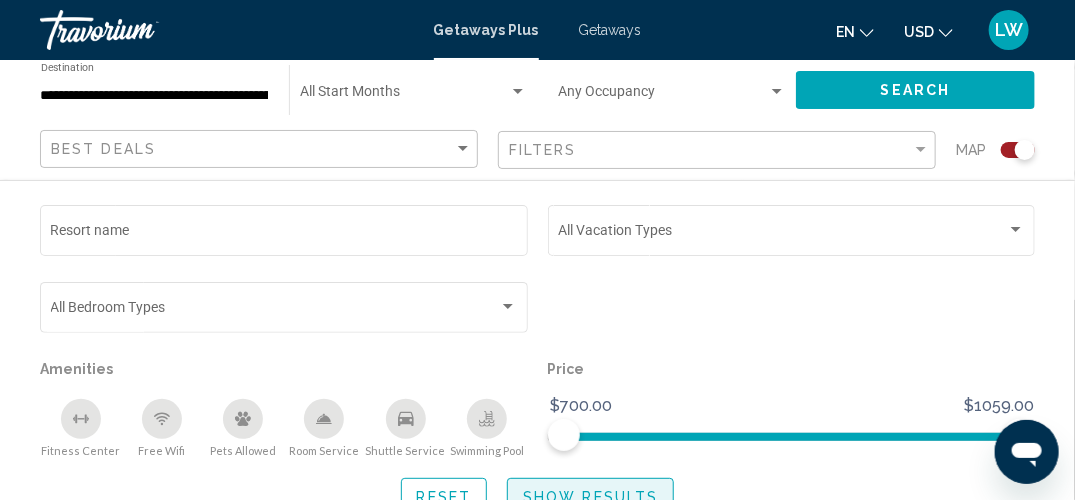click on "Show Results" 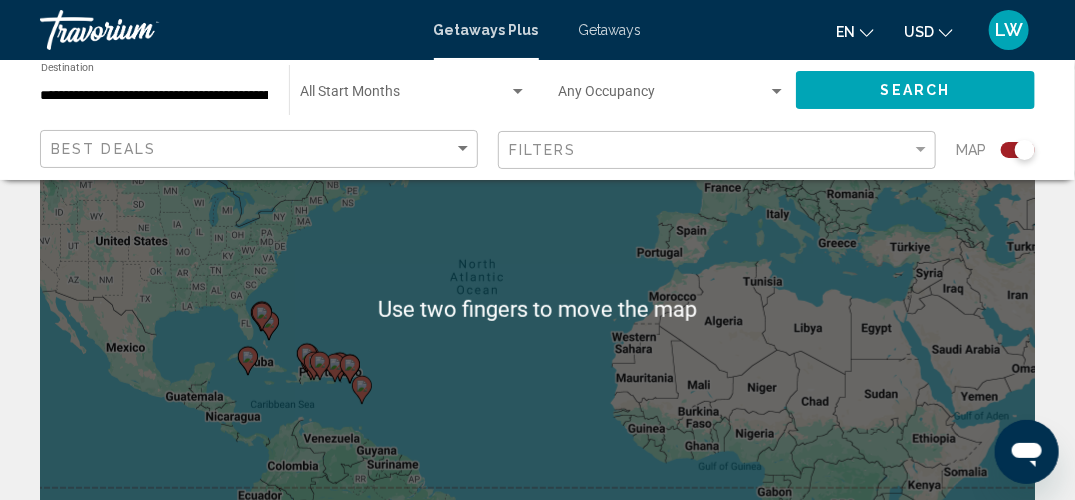 scroll, scrollTop: 193, scrollLeft: 0, axis: vertical 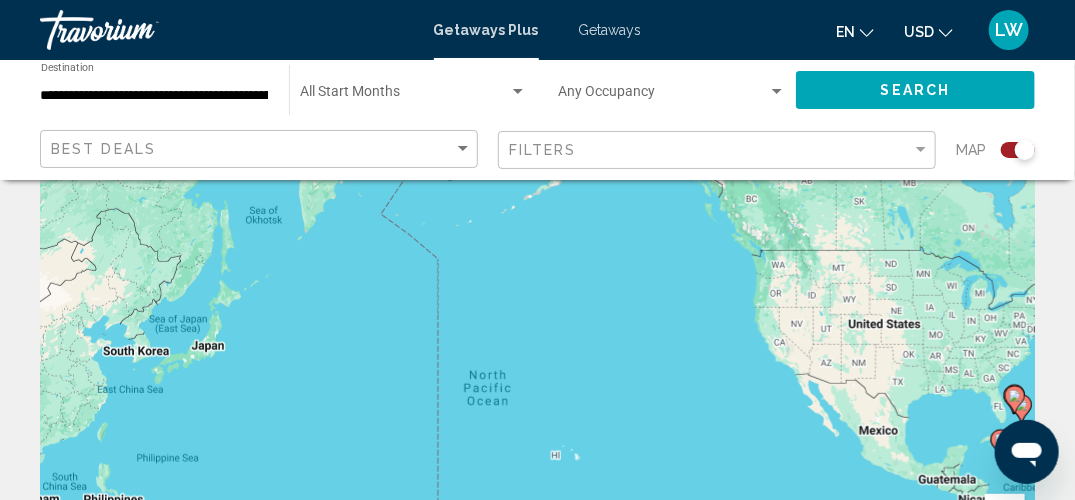 click on "Getaways Plus  Getaways en
English Español Français Italiano Português русский USD
USD ($) MXN (Mex$) CAD (Can$) GBP (£) EUR (€) AUD (A$) NZD (NZ$) CNY (CN¥) LW Login" at bounding box center (537, 30) 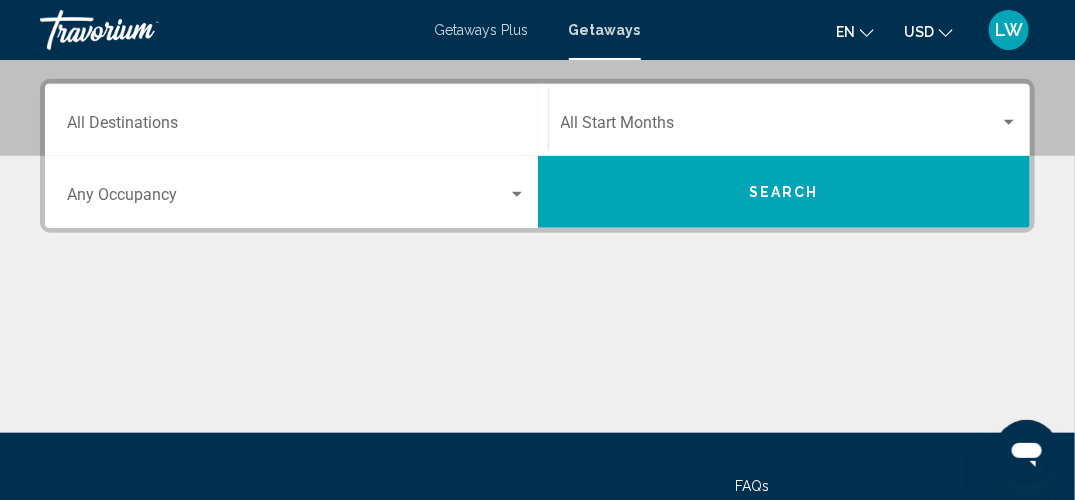 scroll, scrollTop: 410, scrollLeft: 0, axis: vertical 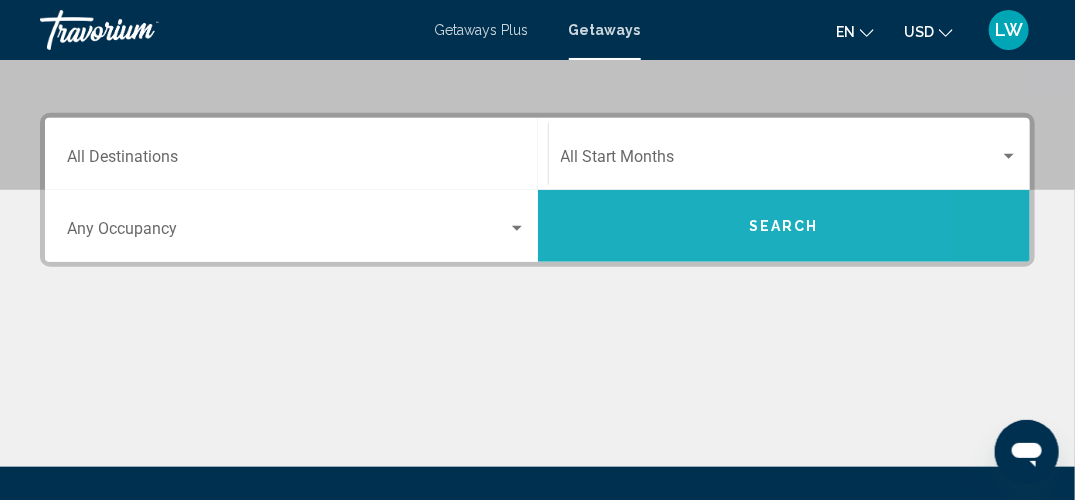 click on "Search" at bounding box center (784, 226) 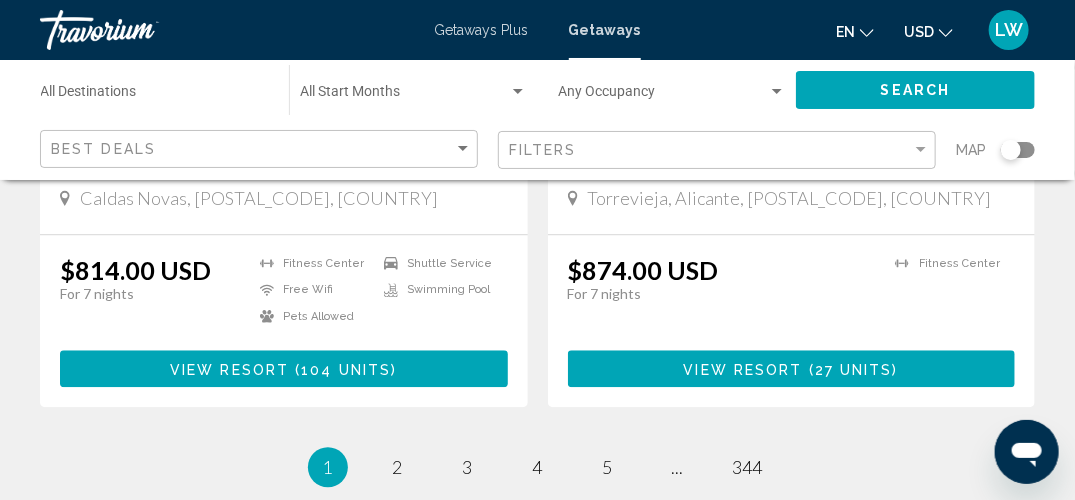 scroll, scrollTop: 3937, scrollLeft: 0, axis: vertical 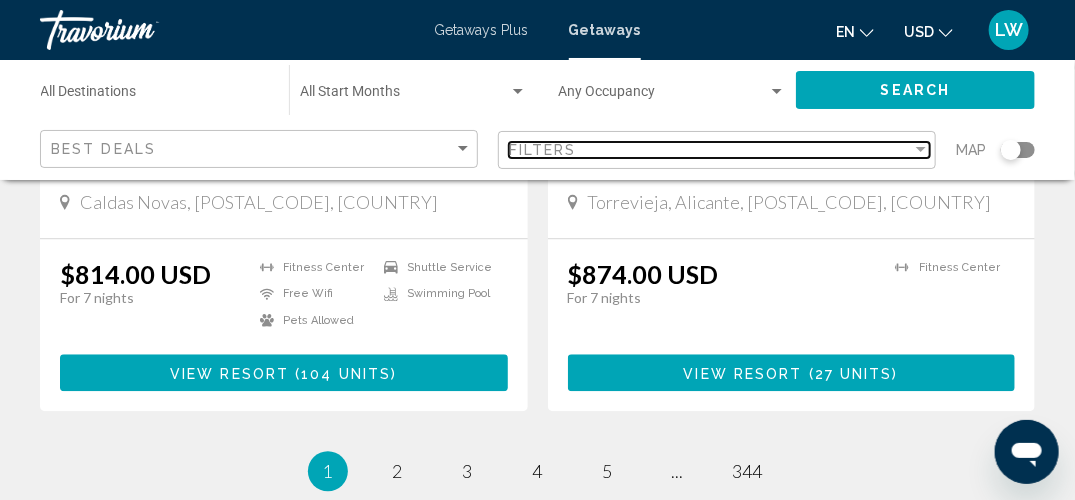 click at bounding box center (921, 150) 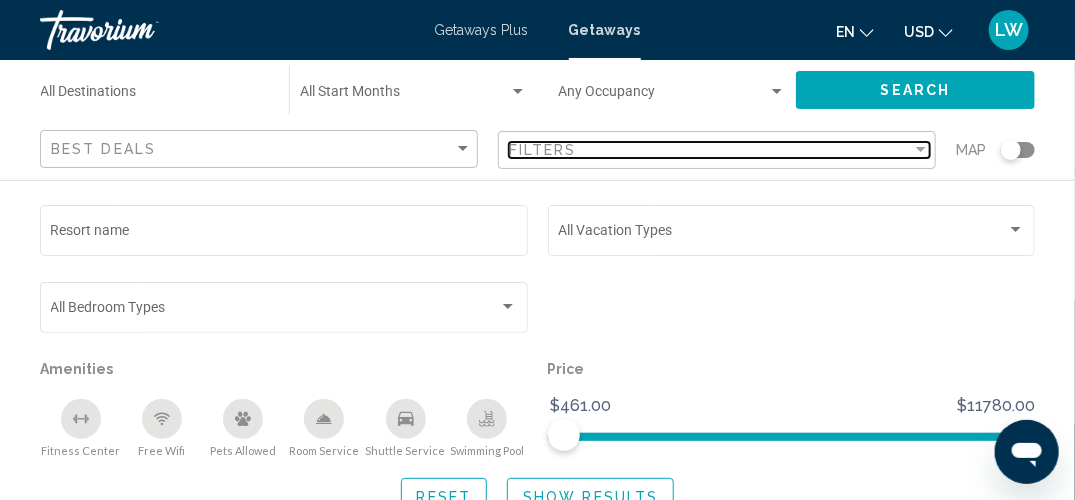 scroll, scrollTop: 4049, scrollLeft: 0, axis: vertical 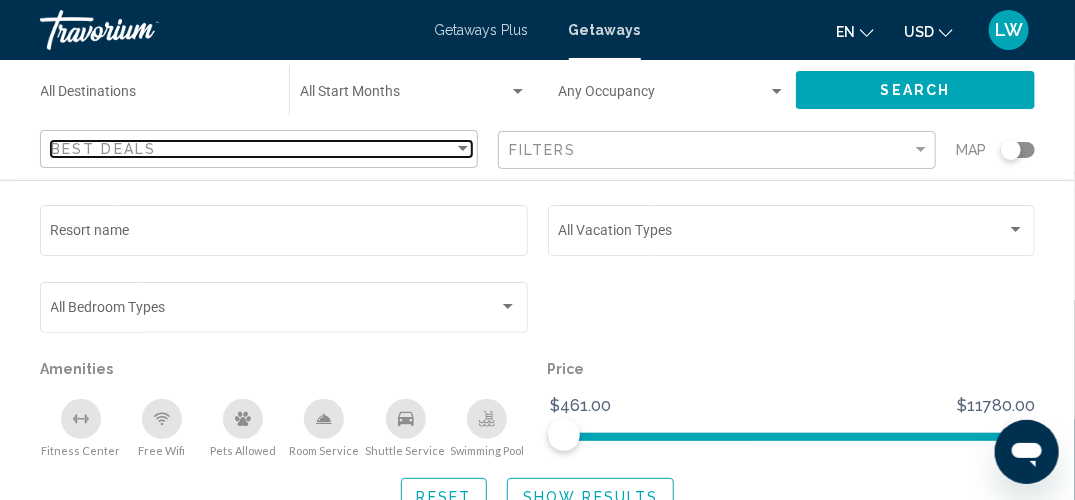 click on "Best Deals" at bounding box center (252, 149) 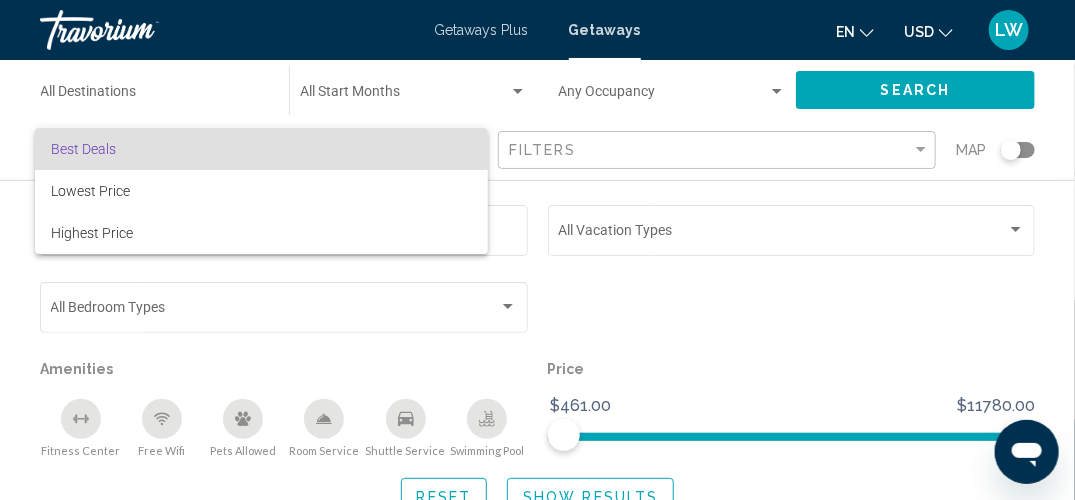 click at bounding box center [537, 250] 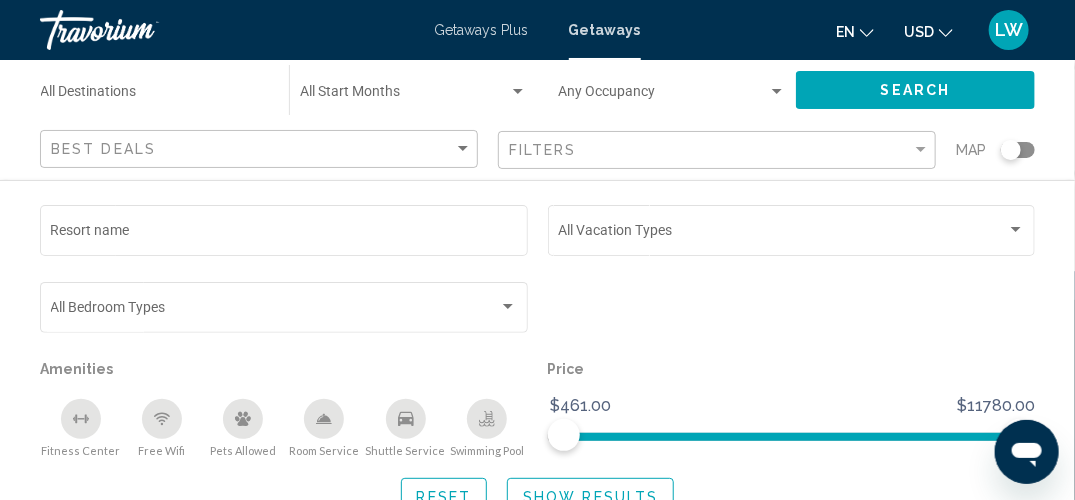 scroll, scrollTop: 4209, scrollLeft: 0, axis: vertical 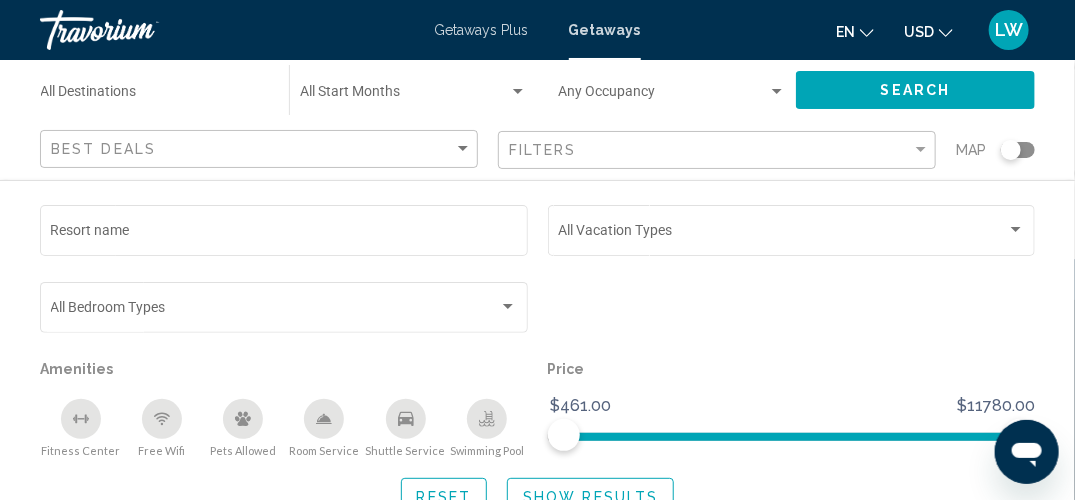 click on "Destination All Destinations" 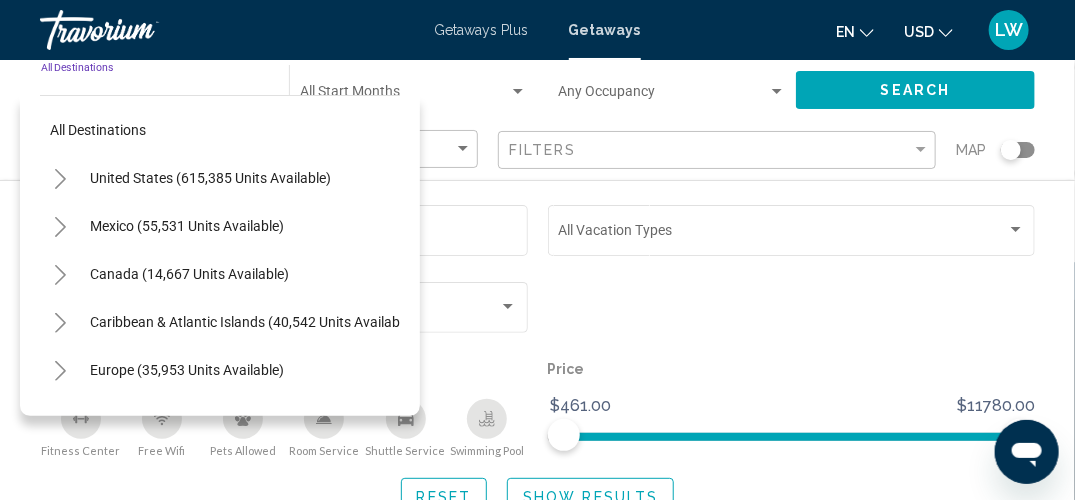 scroll, scrollTop: 4209, scrollLeft: 0, axis: vertical 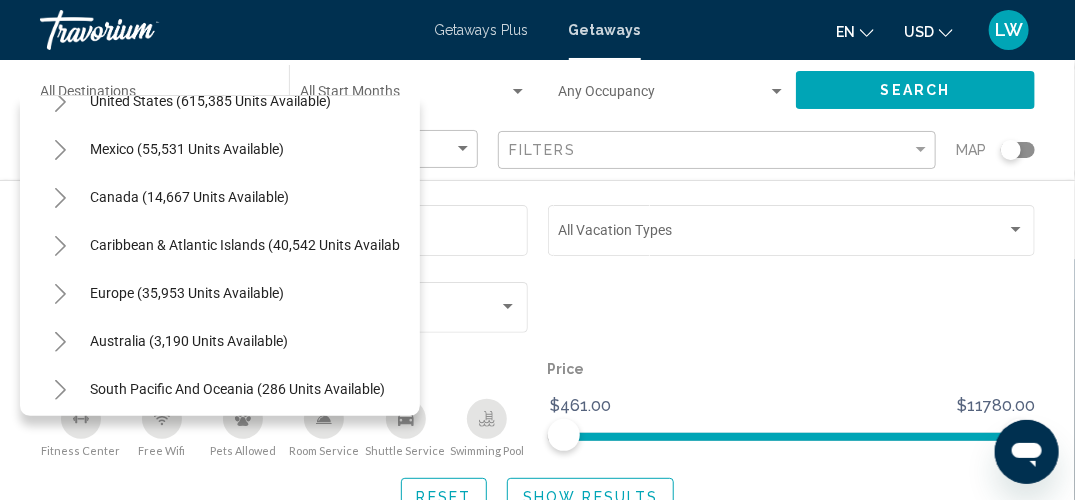 click 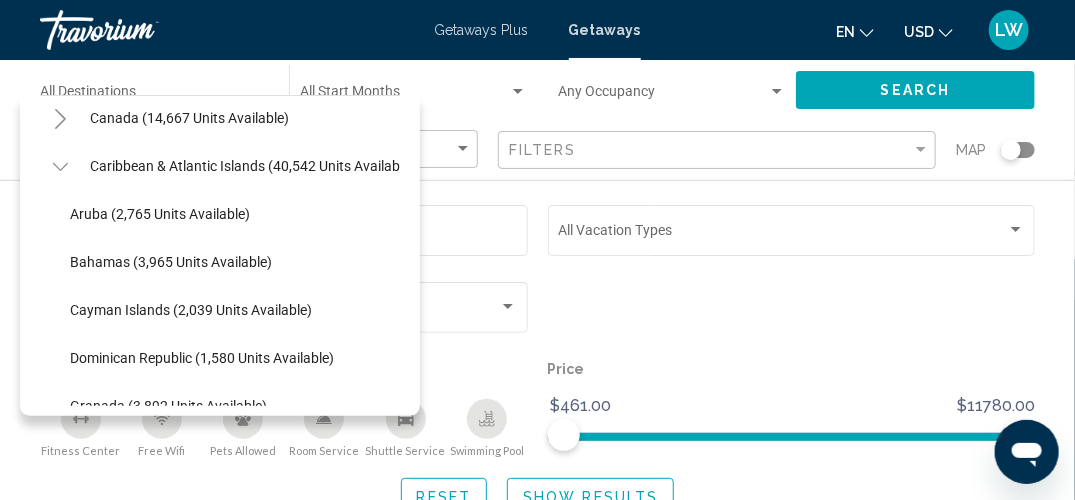 scroll, scrollTop: 153, scrollLeft: 0, axis: vertical 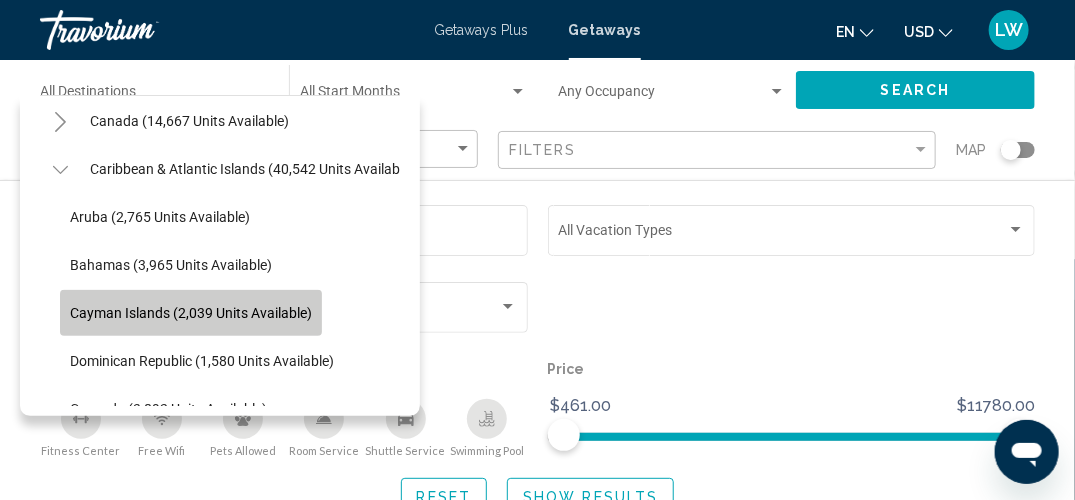 click on "Cayman Islands (2,039 units available)" 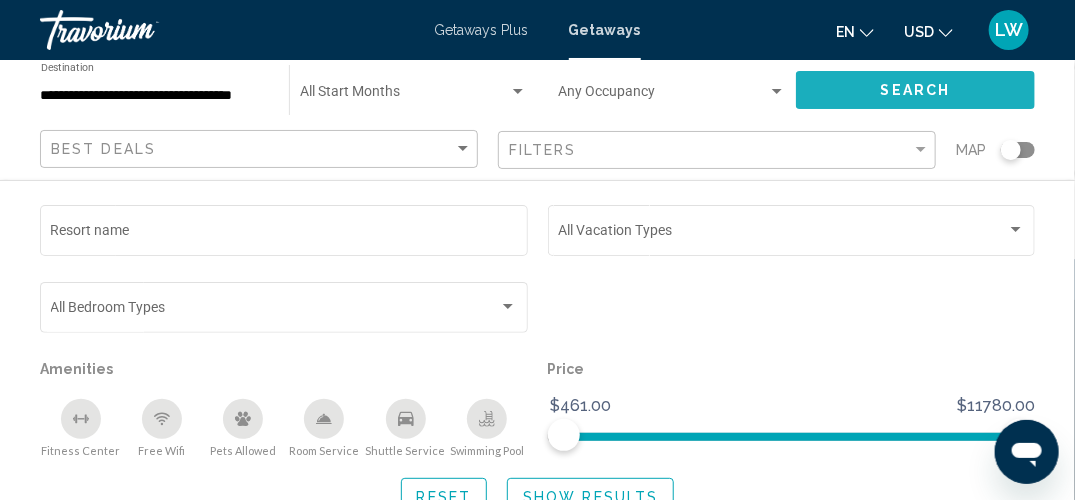 click on "Search" 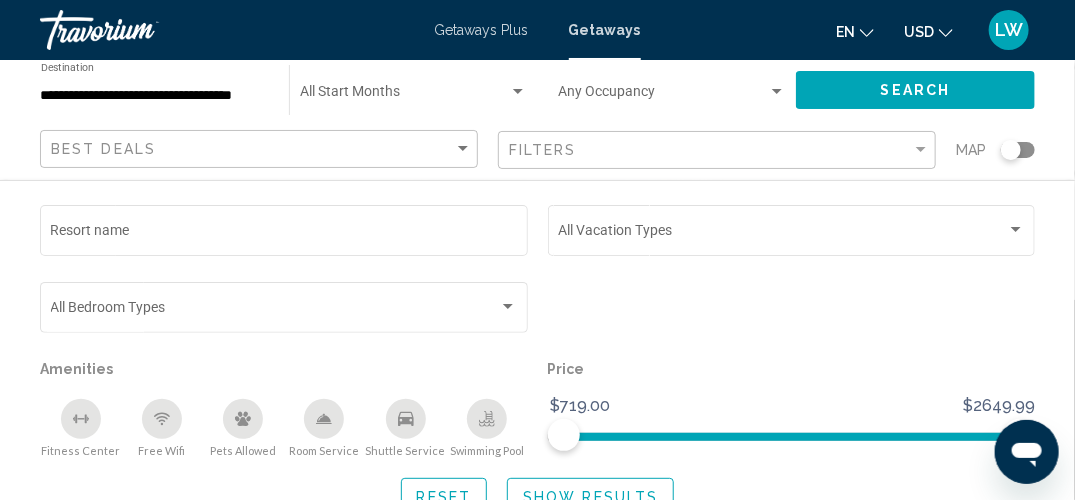 scroll, scrollTop: 189, scrollLeft: 0, axis: vertical 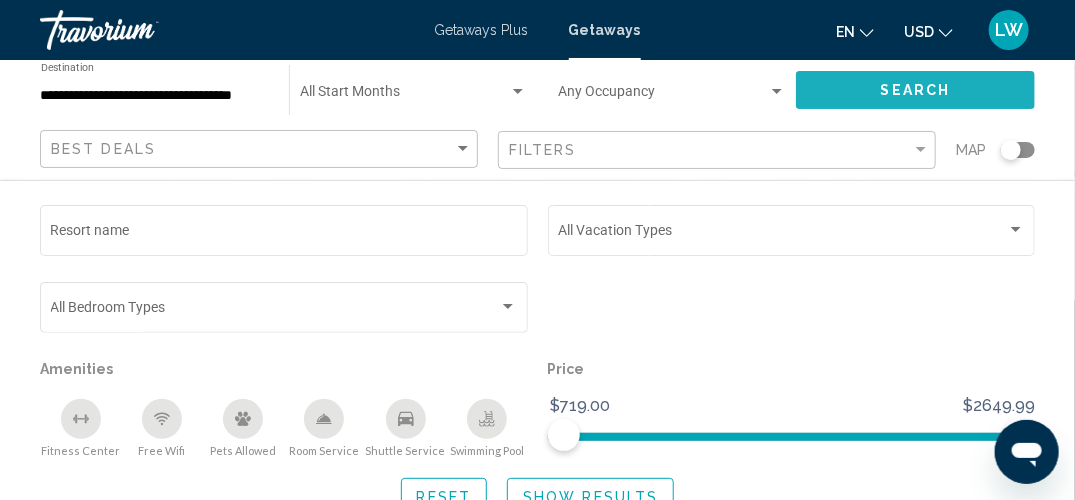 click on "Search" 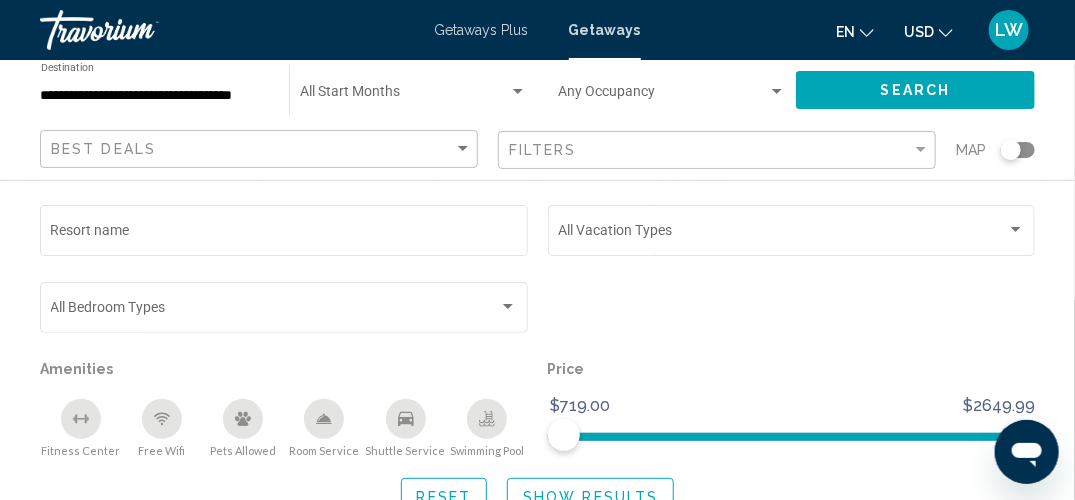 scroll, scrollTop: 133, scrollLeft: 0, axis: vertical 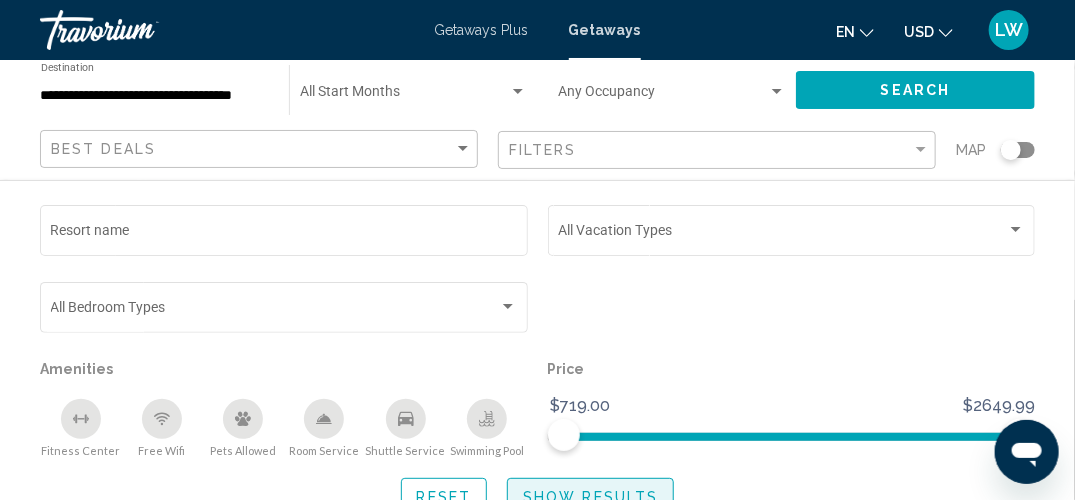 click on "Show Results" 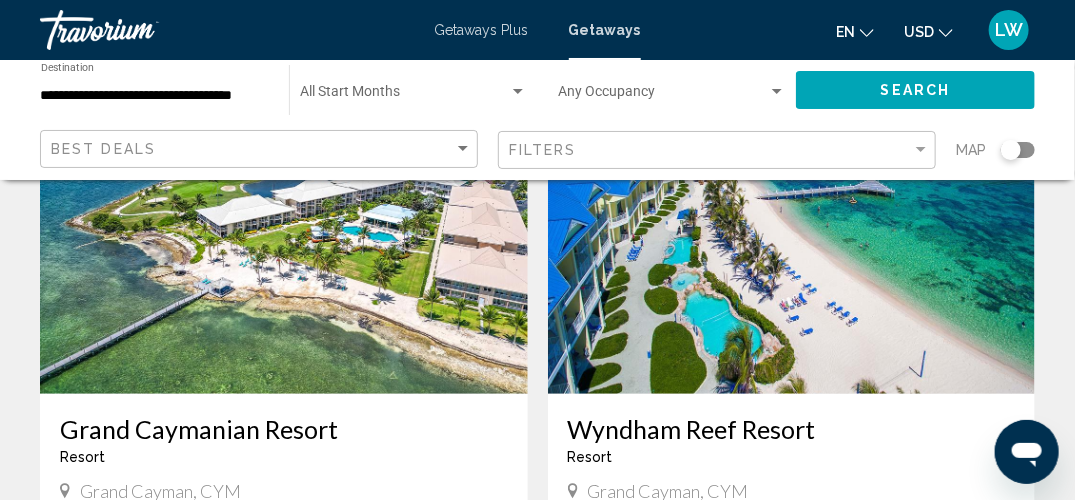 scroll, scrollTop: 0, scrollLeft: 0, axis: both 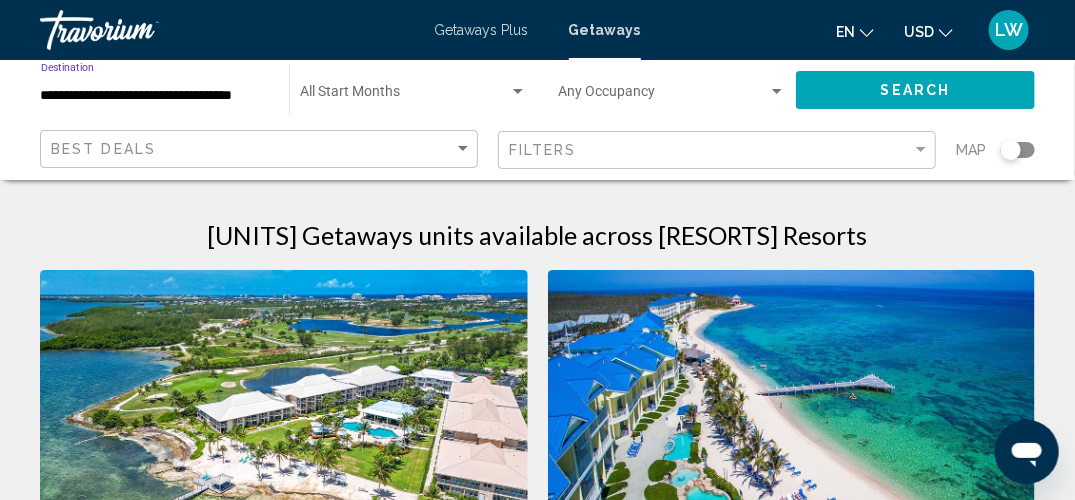click on "**********" at bounding box center [155, 96] 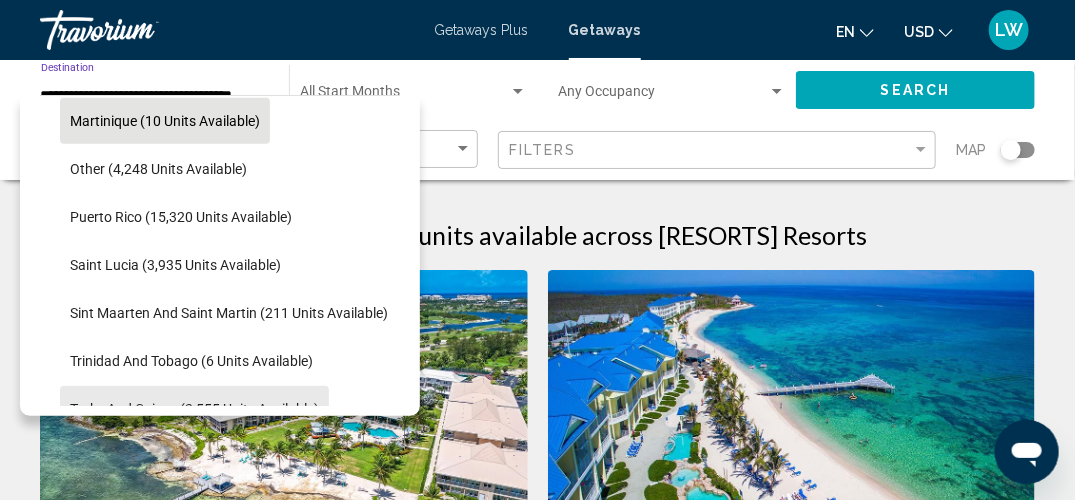 scroll, scrollTop: 483, scrollLeft: 0, axis: vertical 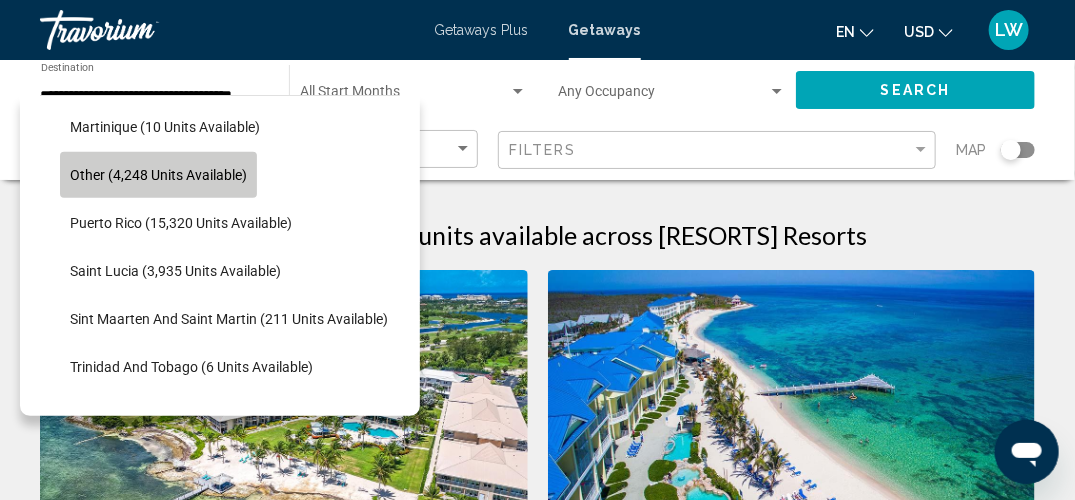 click on "Other (4,248 units available)" 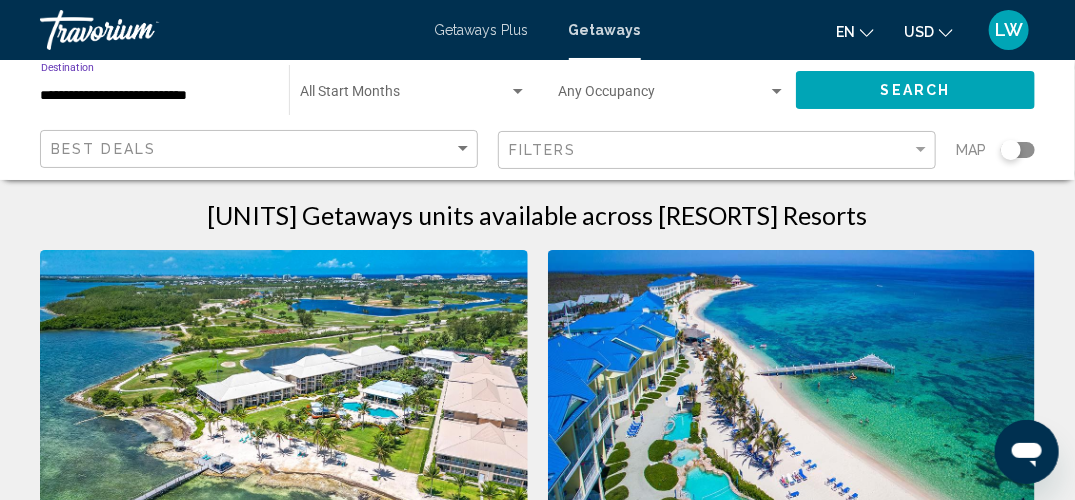 scroll, scrollTop: 0, scrollLeft: 0, axis: both 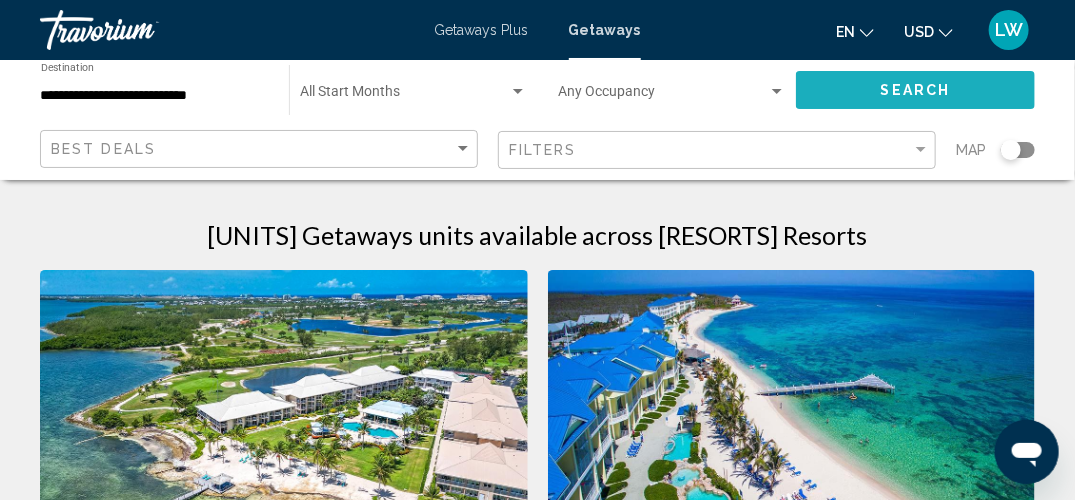 click on "Search" 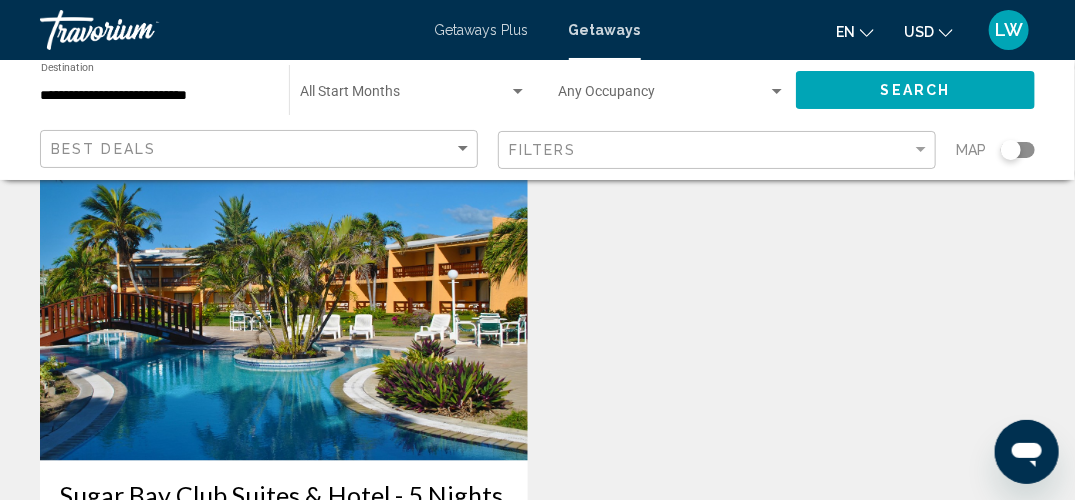 scroll, scrollTop: 794, scrollLeft: 0, axis: vertical 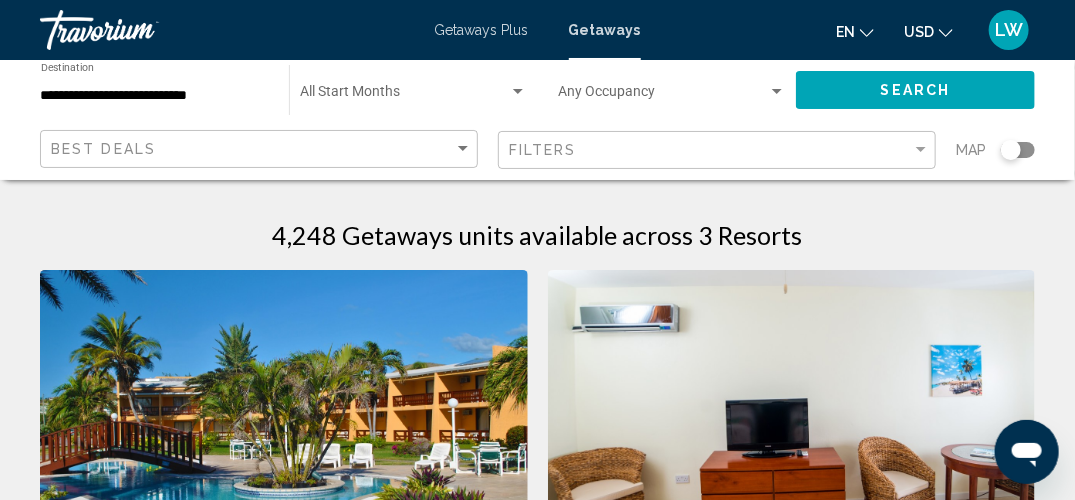 click on "**********" at bounding box center (155, 96) 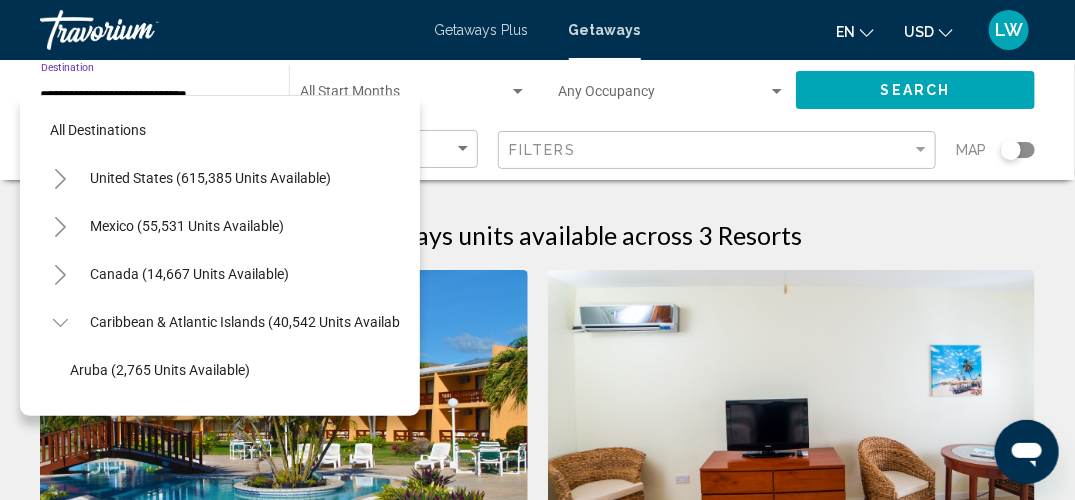scroll, scrollTop: 414, scrollLeft: 0, axis: vertical 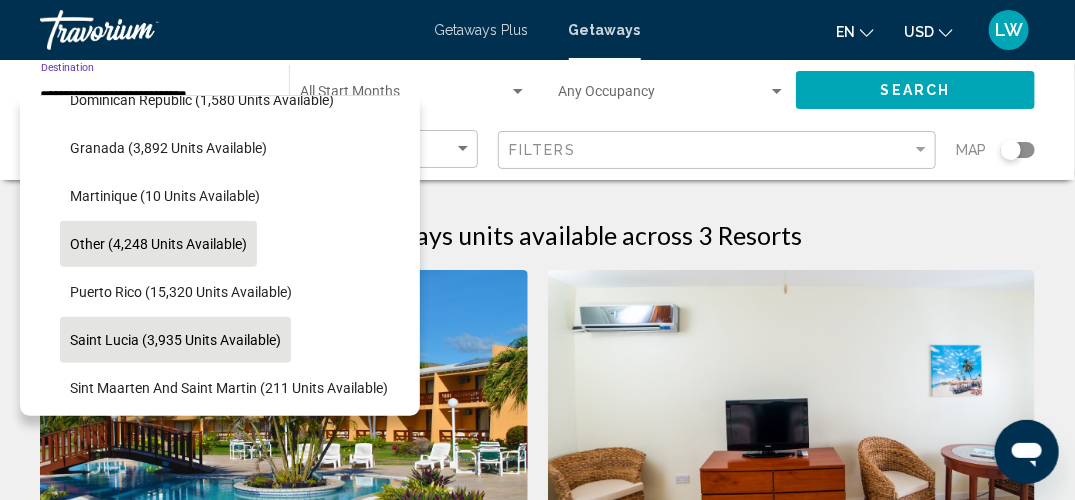 click on "Saint Lucia (3,935 units available)" 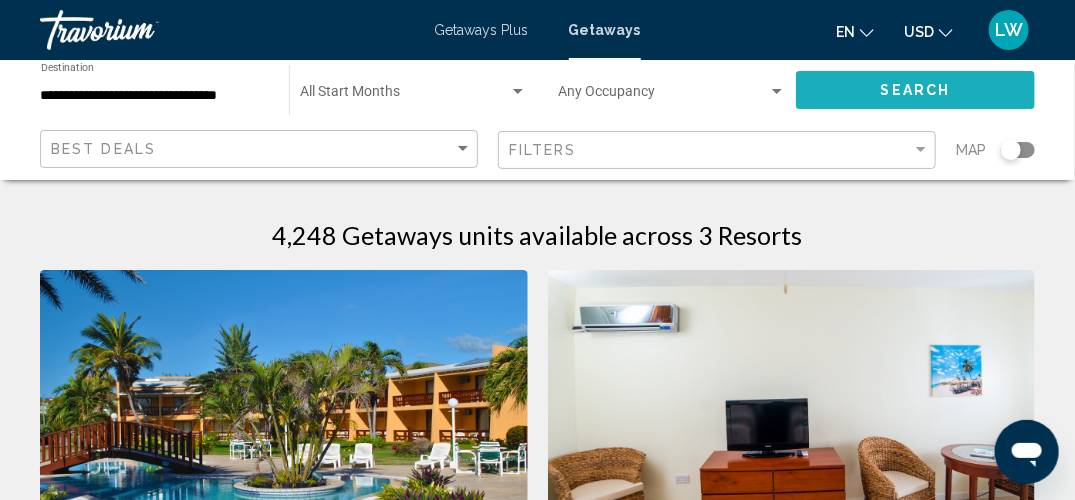 click on "Search" 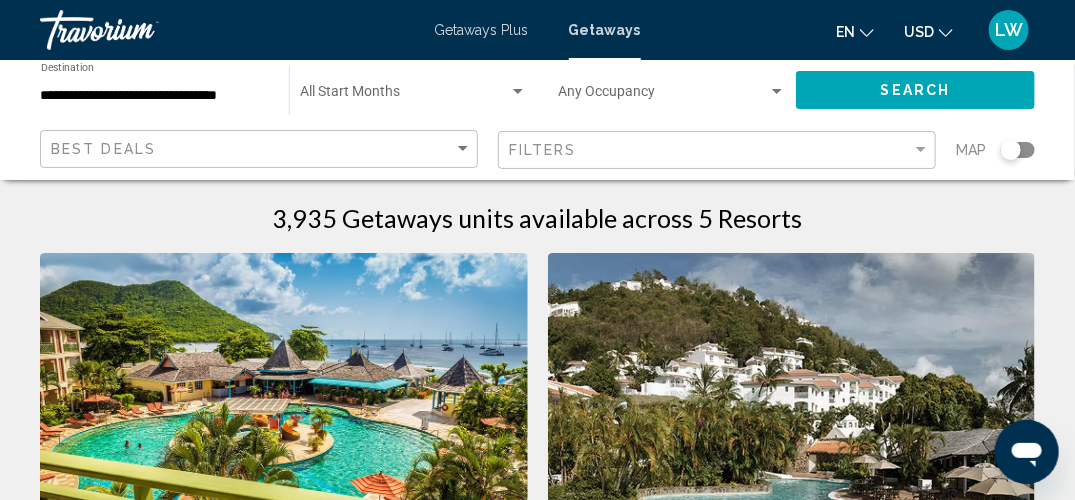 scroll, scrollTop: 0, scrollLeft: 0, axis: both 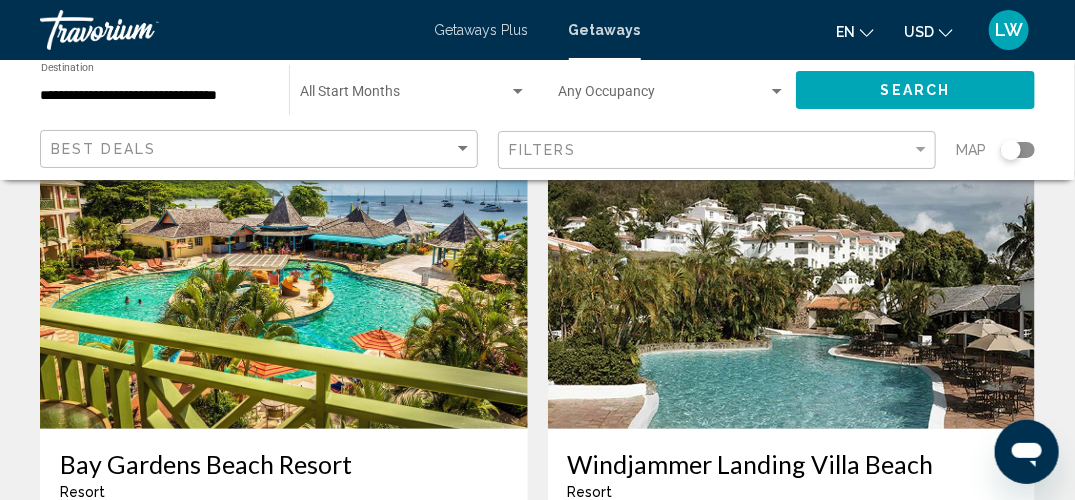 click at bounding box center [792, 269] 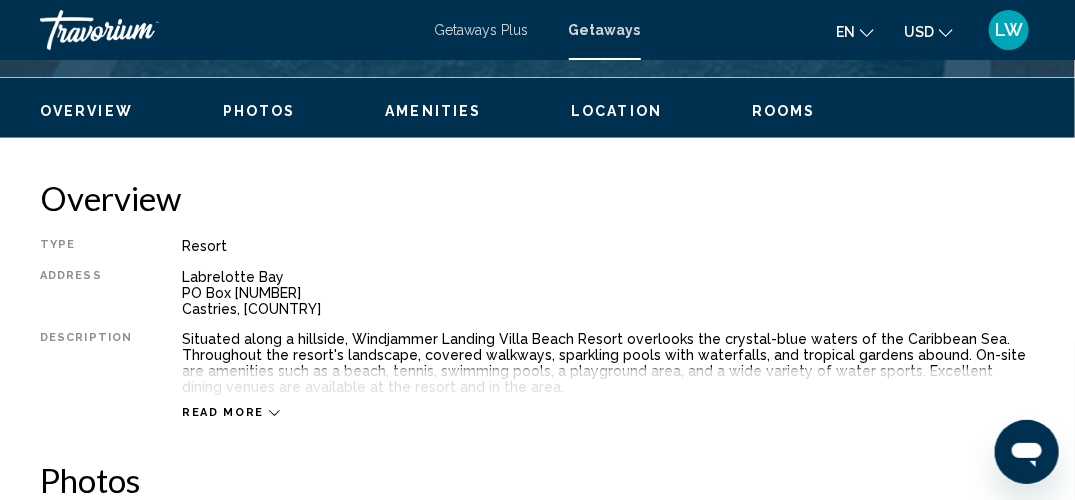 scroll, scrollTop: 942, scrollLeft: 0, axis: vertical 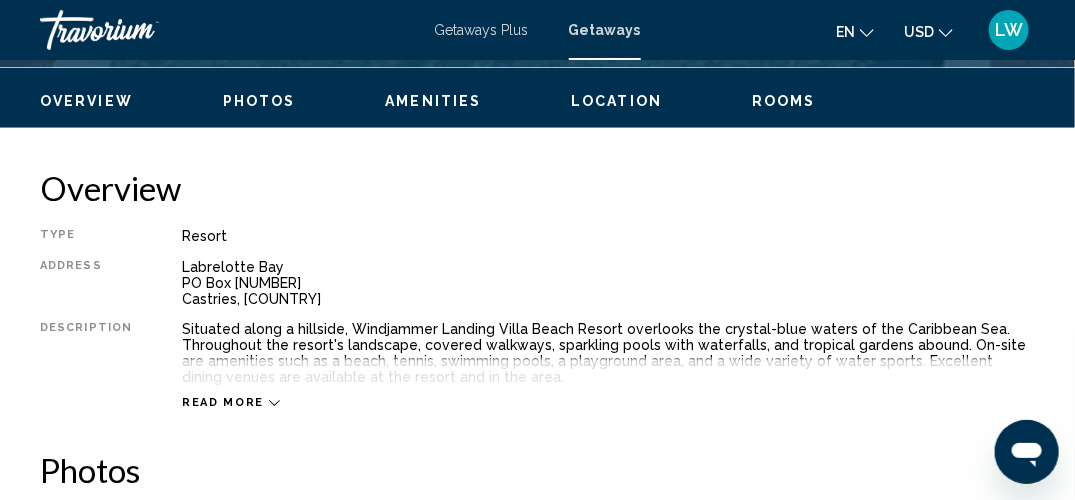 click on "Photos" at bounding box center [259, 101] 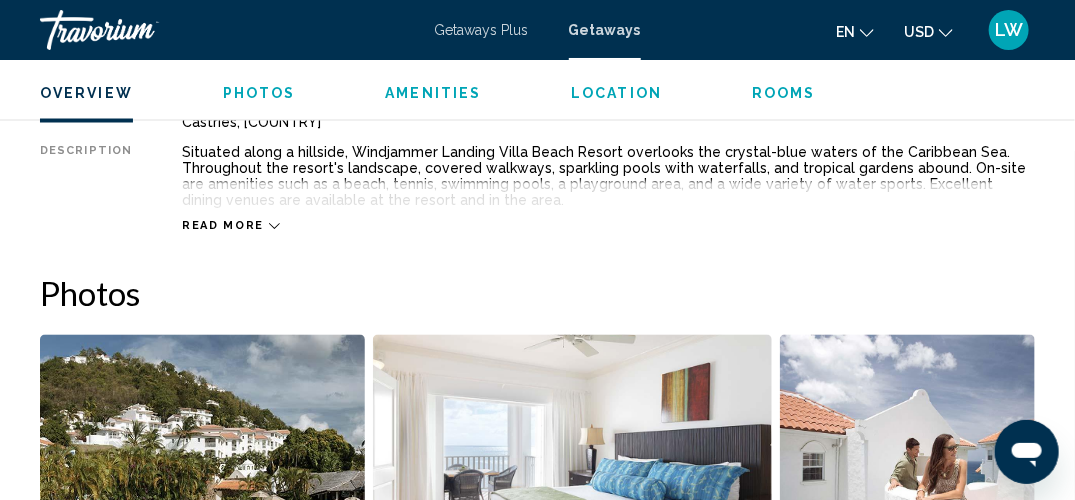 scroll, scrollTop: 1097, scrollLeft: 0, axis: vertical 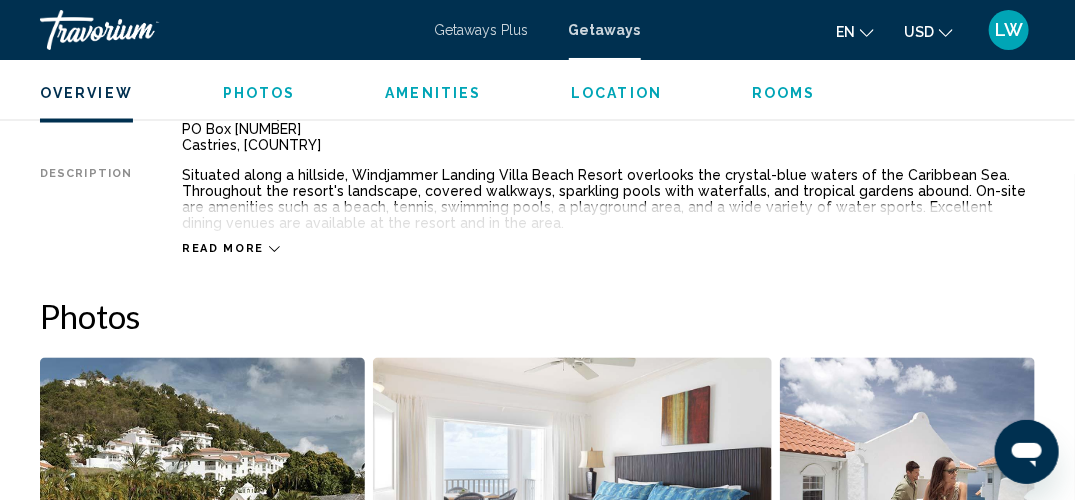click on "Rooms" at bounding box center (784, 93) 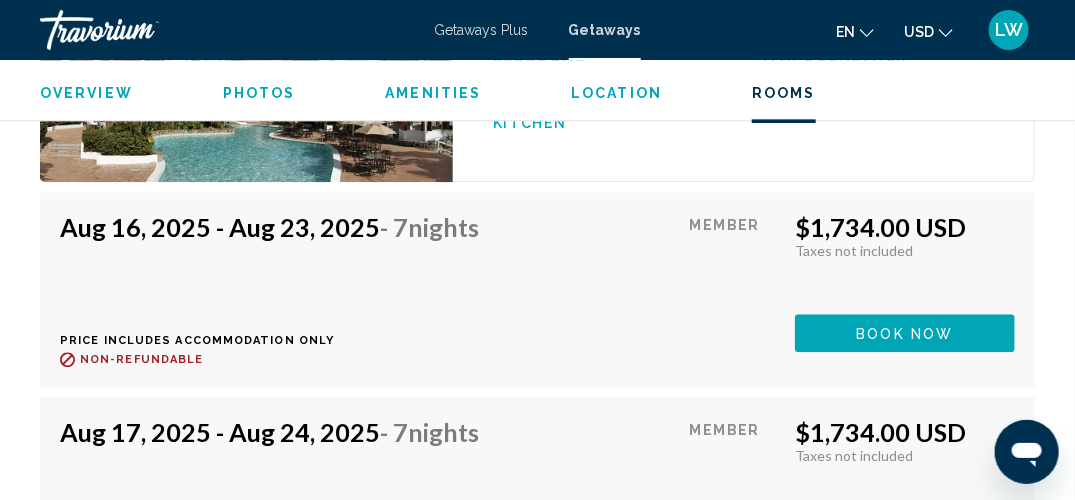 scroll, scrollTop: 4023, scrollLeft: 0, axis: vertical 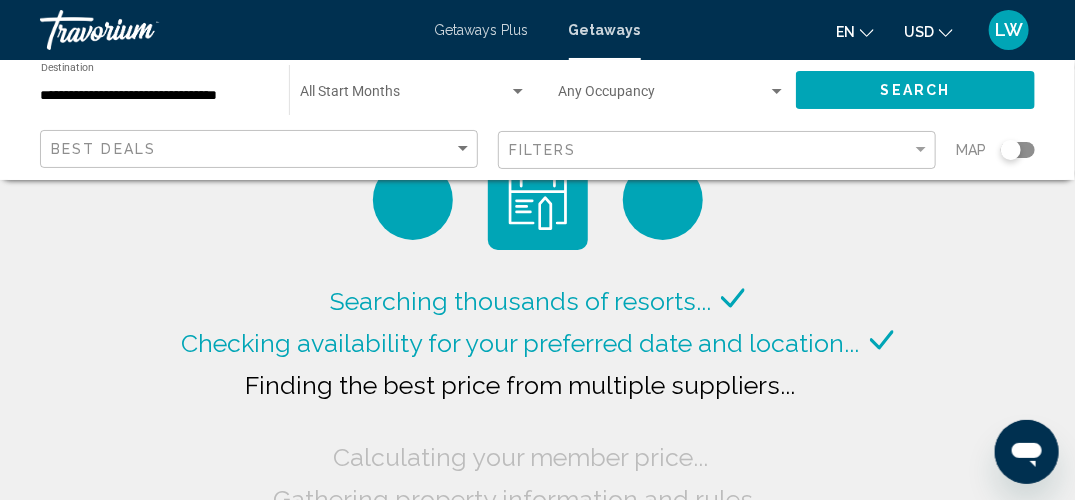 click on "**********" at bounding box center [155, 96] 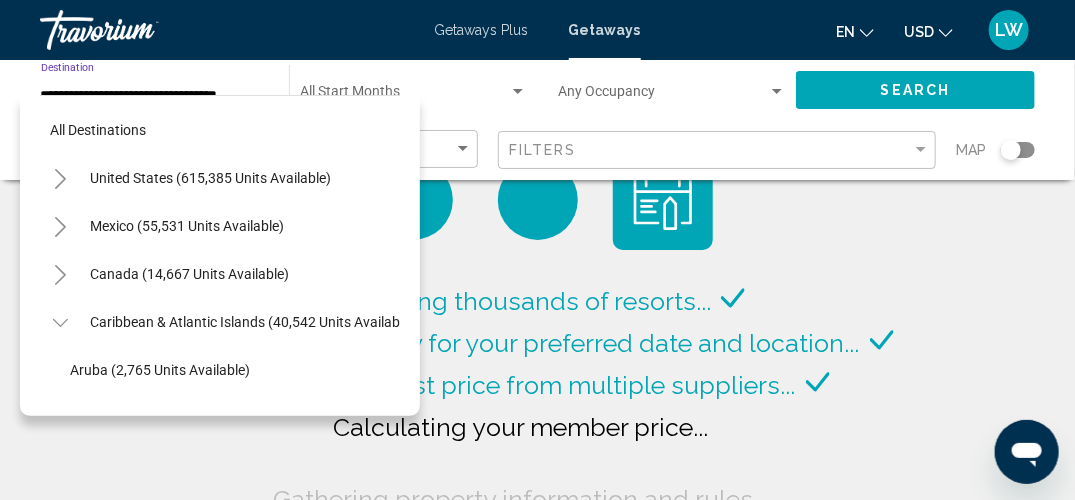 scroll, scrollTop: 510, scrollLeft: 0, axis: vertical 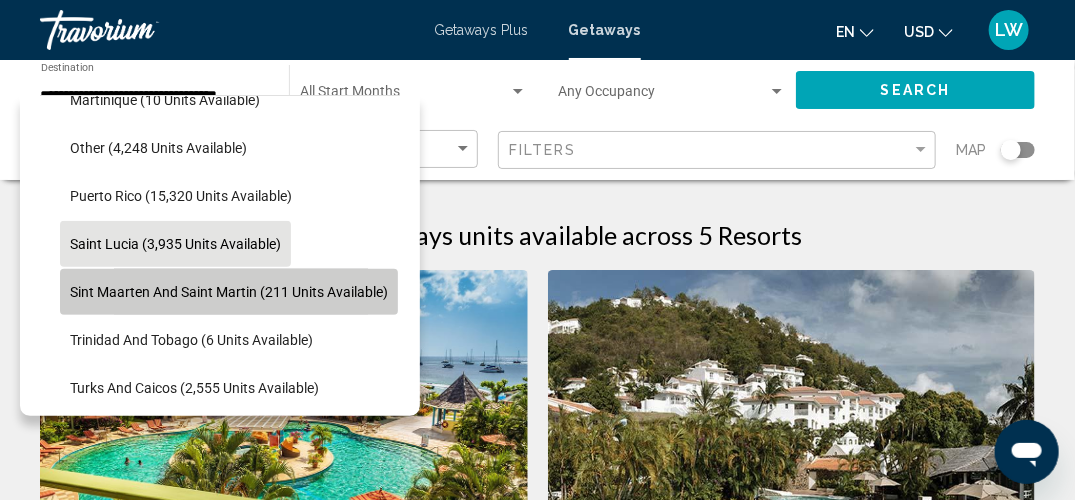 click on "Sint Maarten and Saint Martin (211 units available)" 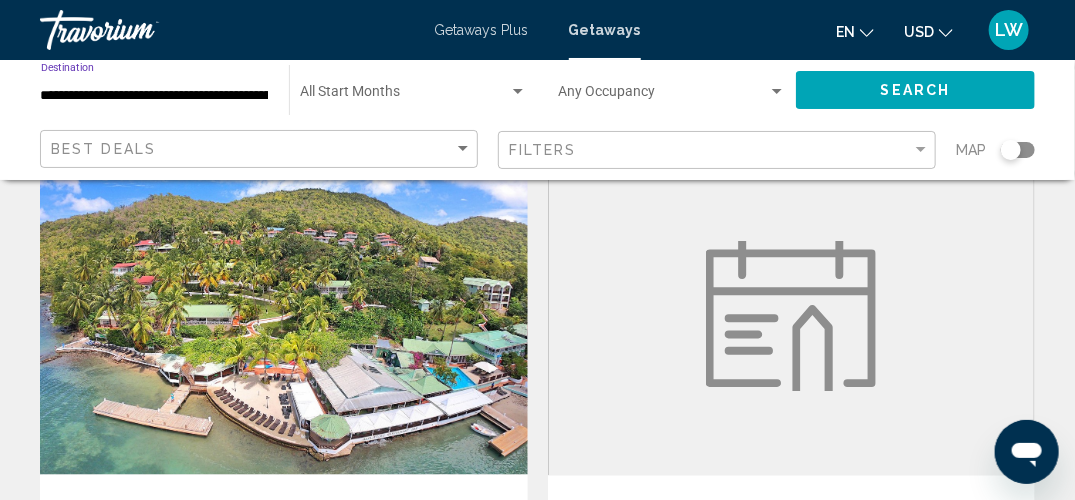 scroll, scrollTop: 753, scrollLeft: 0, axis: vertical 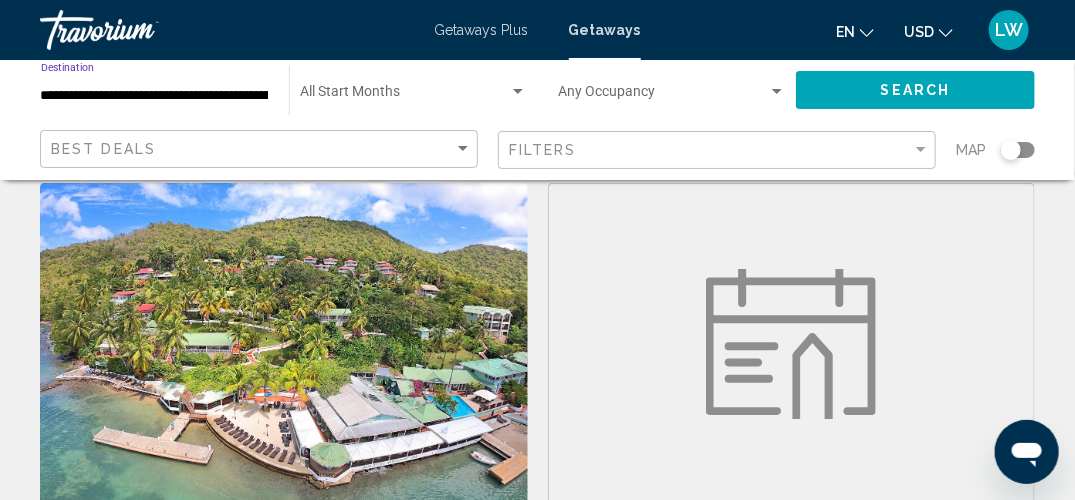 click at bounding box center (284, 343) 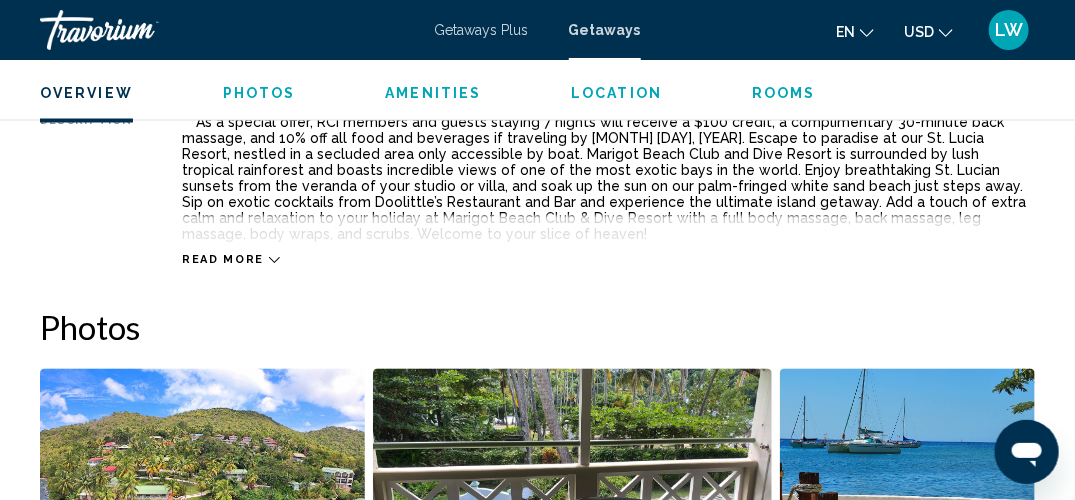 scroll, scrollTop: 1130, scrollLeft: 0, axis: vertical 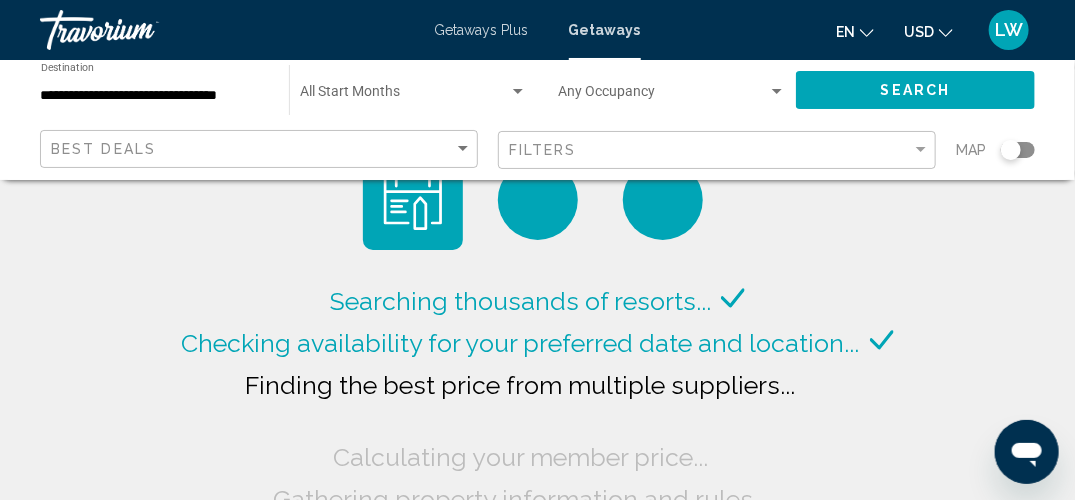 click on "**********" at bounding box center [155, 96] 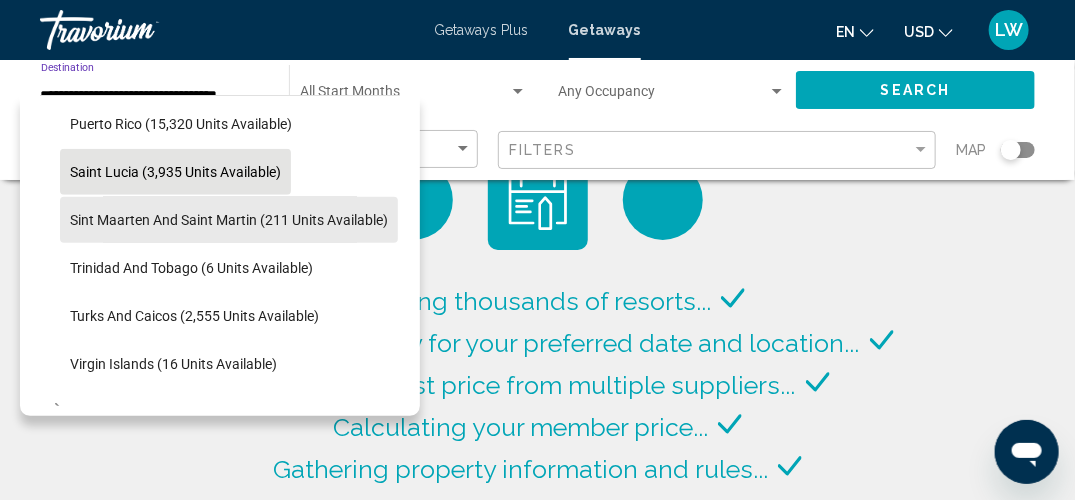 scroll, scrollTop: 595, scrollLeft: 0, axis: vertical 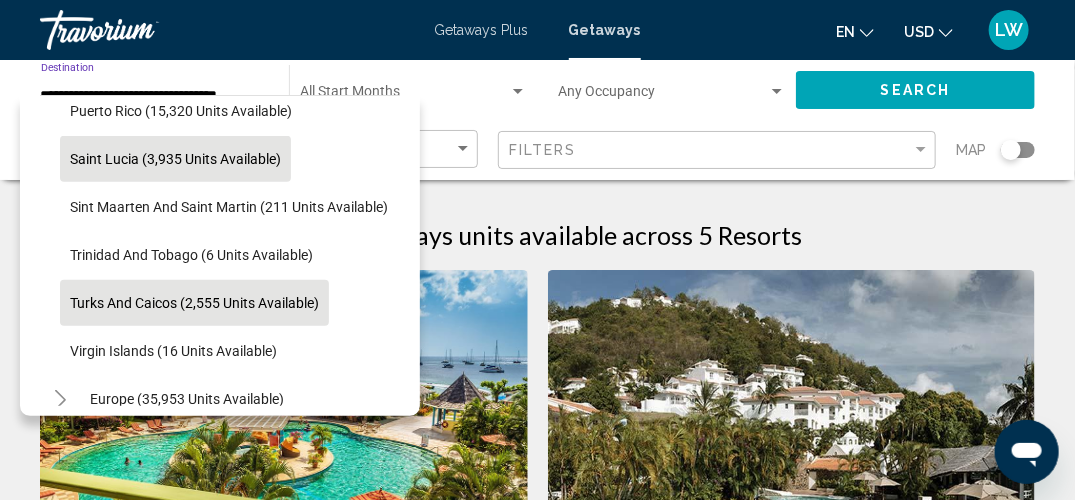 click on "Turks and Caicos (2,555 units available)" 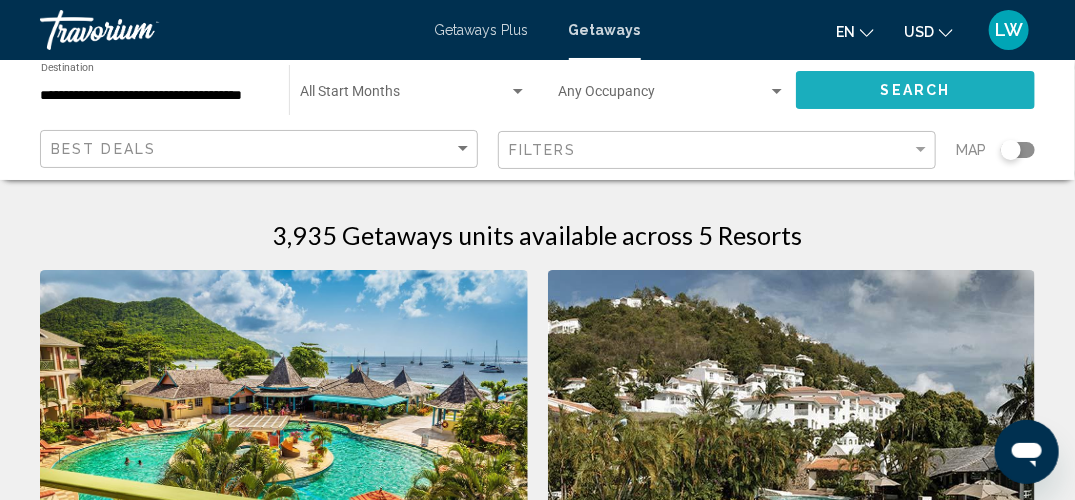 click on "Search" 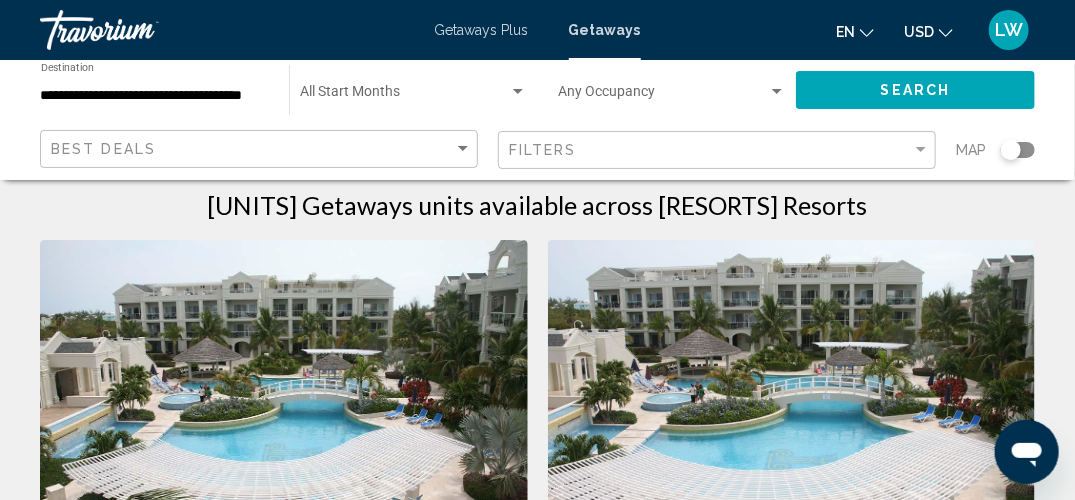 scroll, scrollTop: 24, scrollLeft: 0, axis: vertical 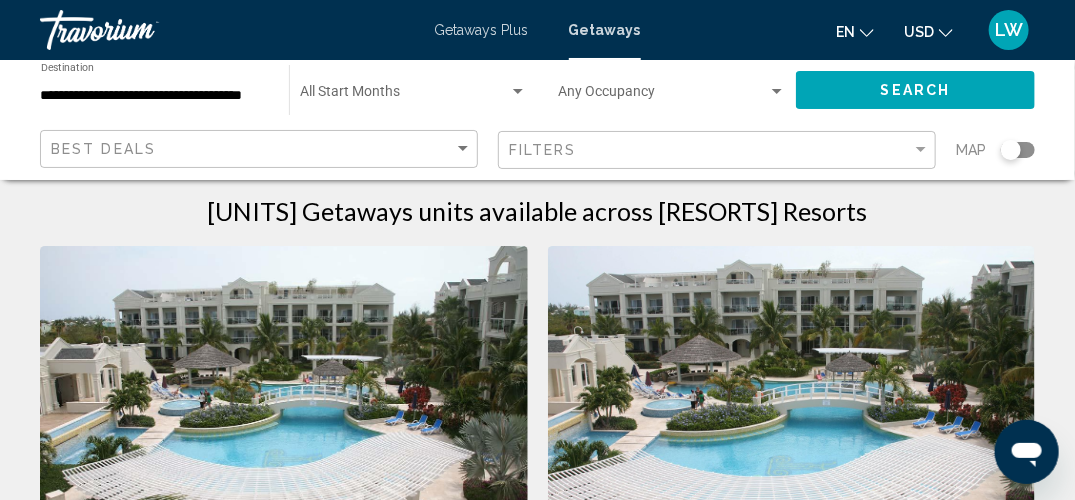 click at bounding box center [792, 406] 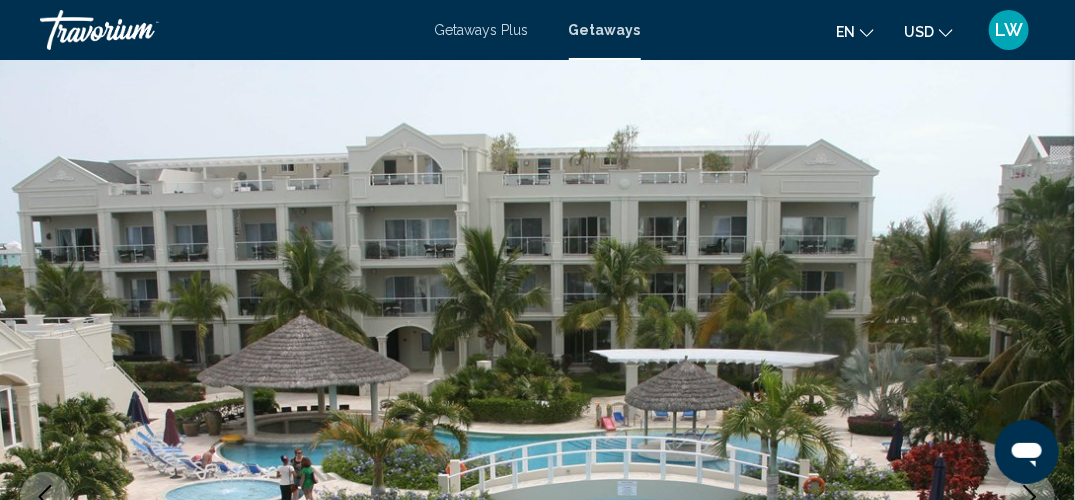 scroll, scrollTop: 0, scrollLeft: 0, axis: both 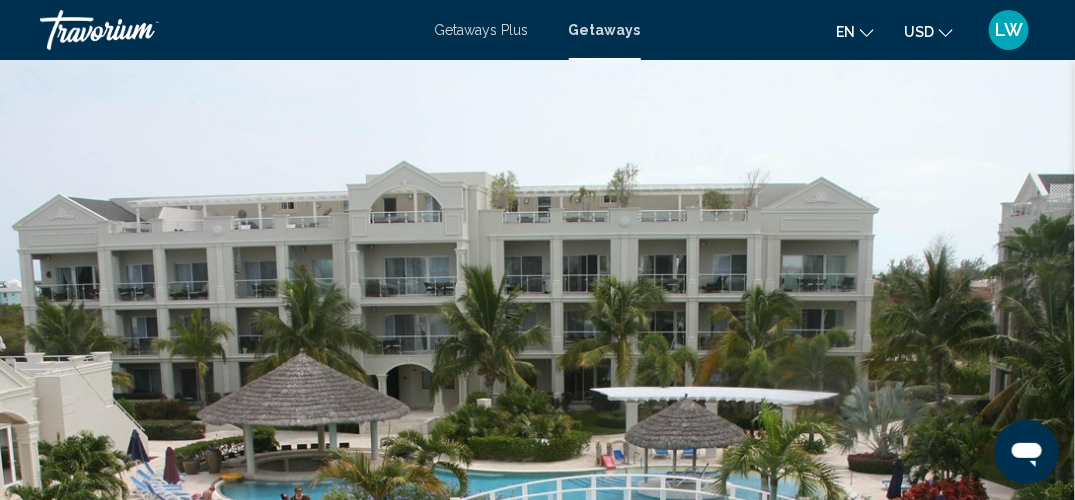 click on "Getaways Plus" at bounding box center (482, 30) 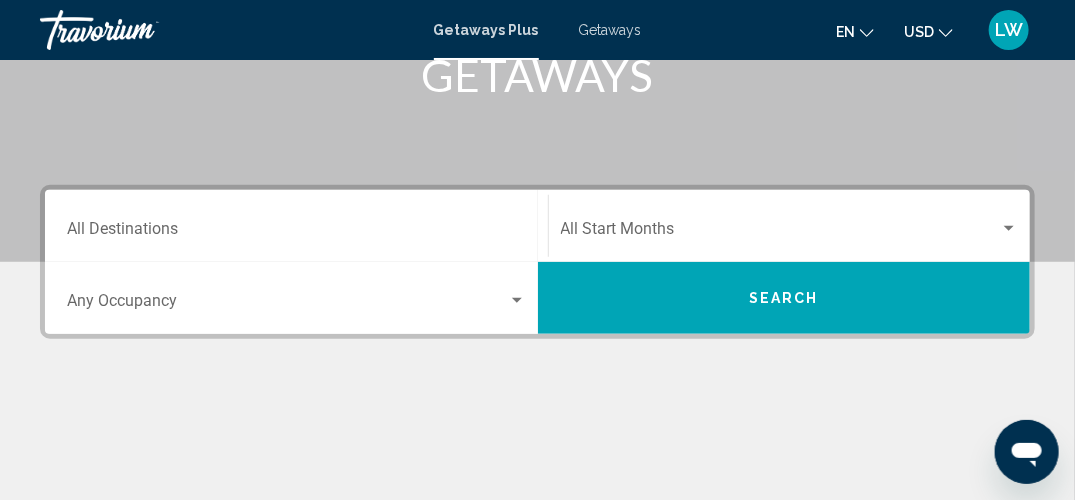 scroll, scrollTop: 333, scrollLeft: 0, axis: vertical 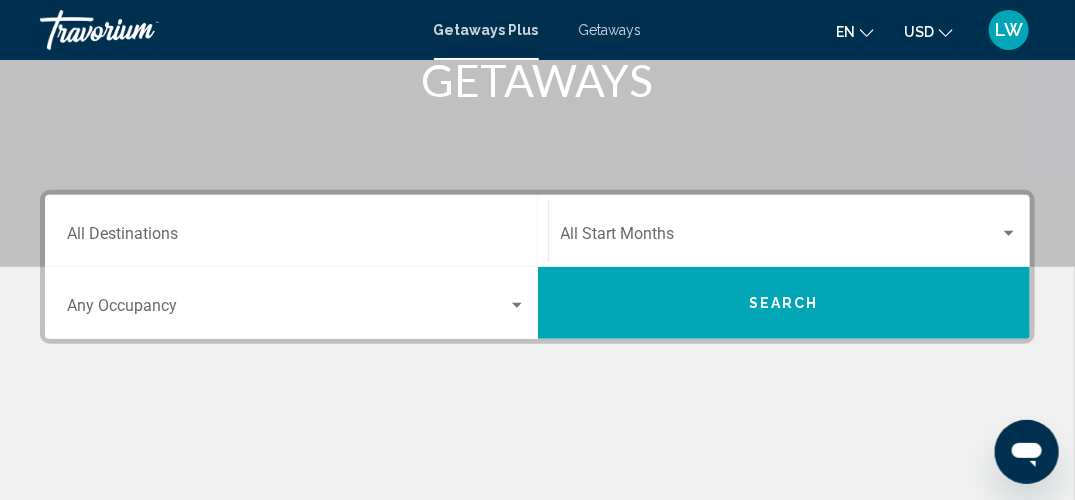 click on "Destination All Destinations" at bounding box center (296, 238) 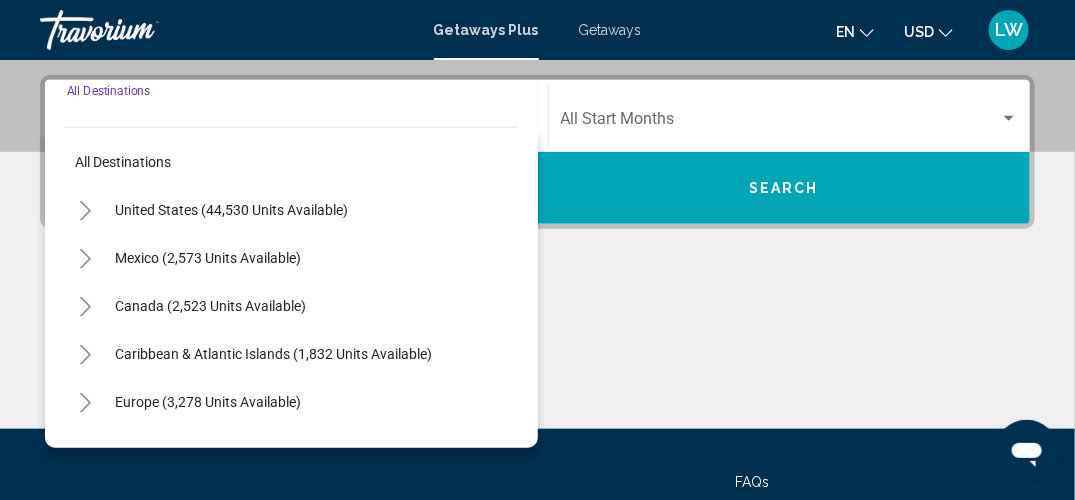 scroll, scrollTop: 457, scrollLeft: 0, axis: vertical 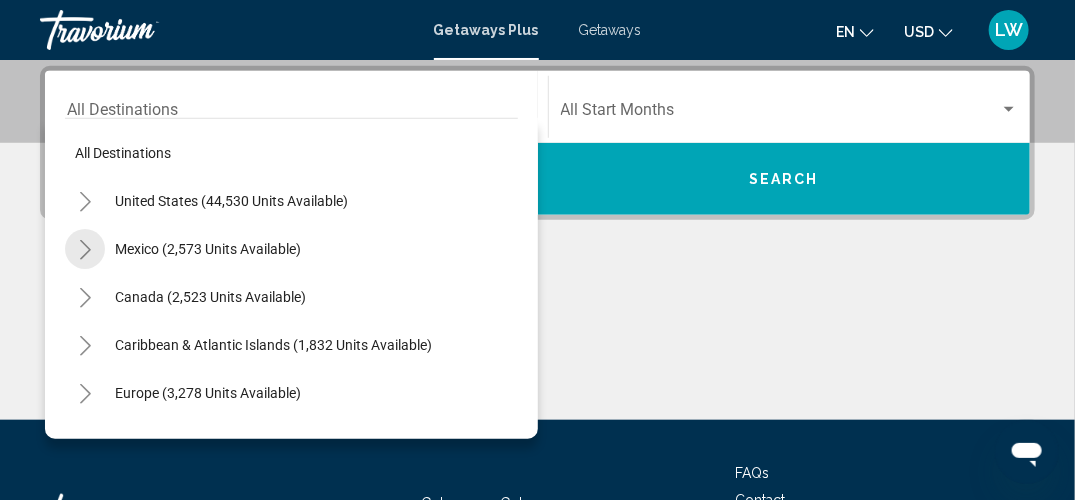 click 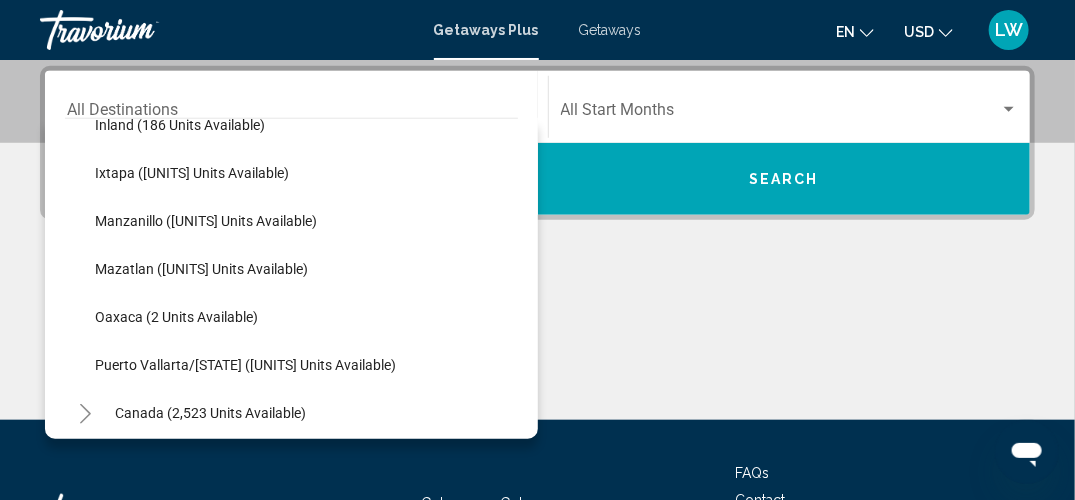 scroll, scrollTop: 366, scrollLeft: 0, axis: vertical 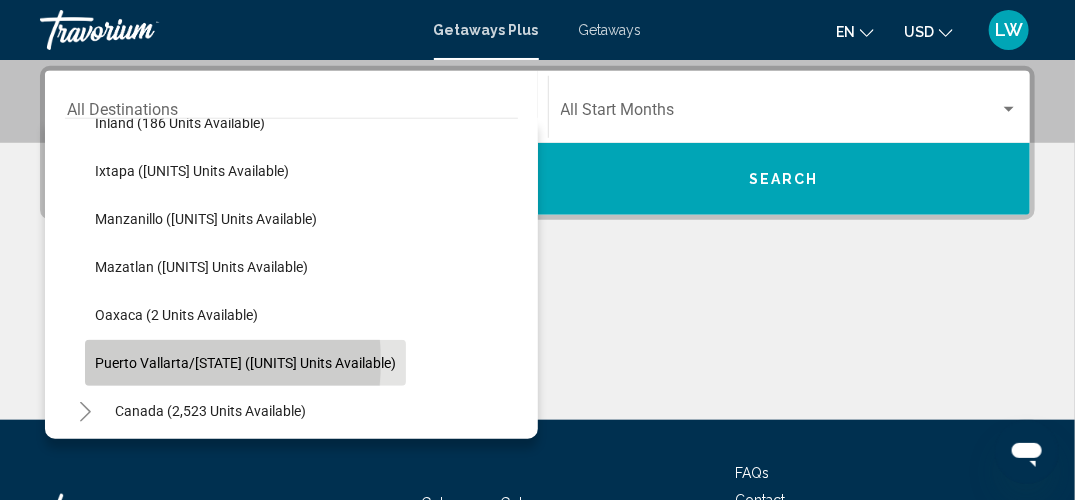 click on "Puerto Vallarta/[STATE] ([UNITS] units available)" 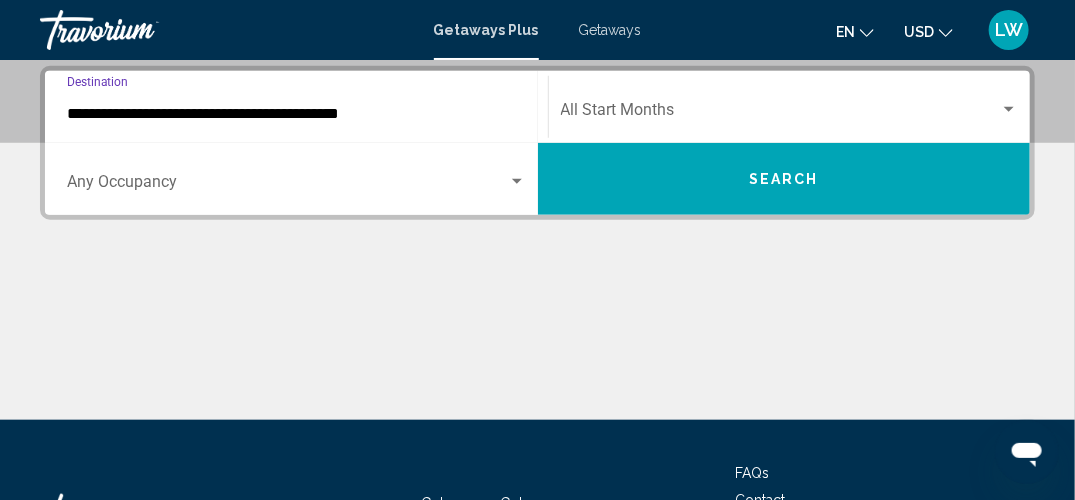 click on "Search" at bounding box center [784, 179] 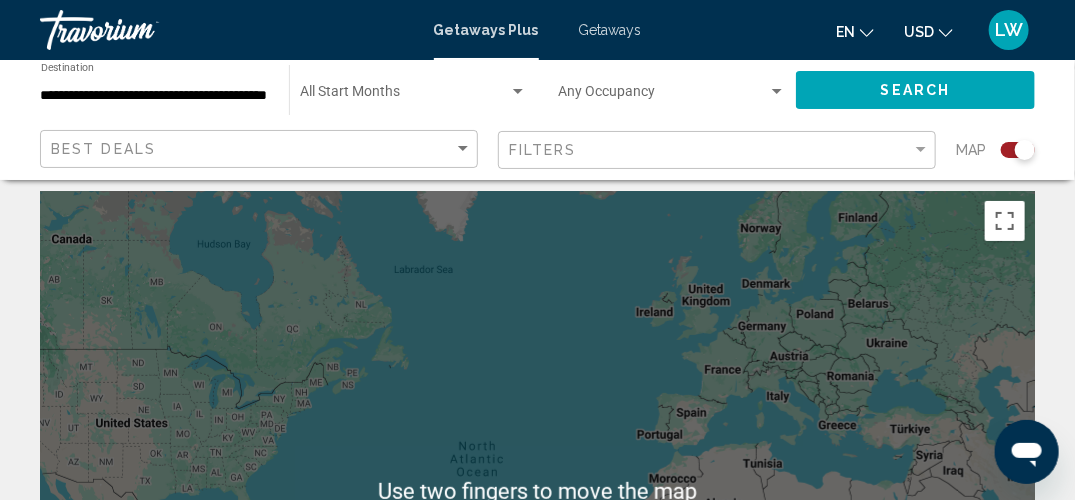 scroll, scrollTop: 0, scrollLeft: 0, axis: both 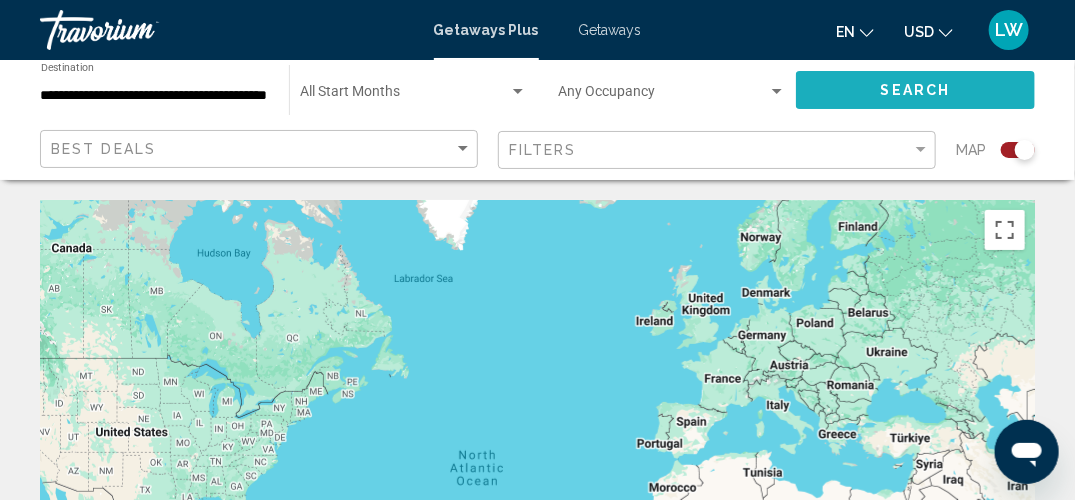 click on "Search" 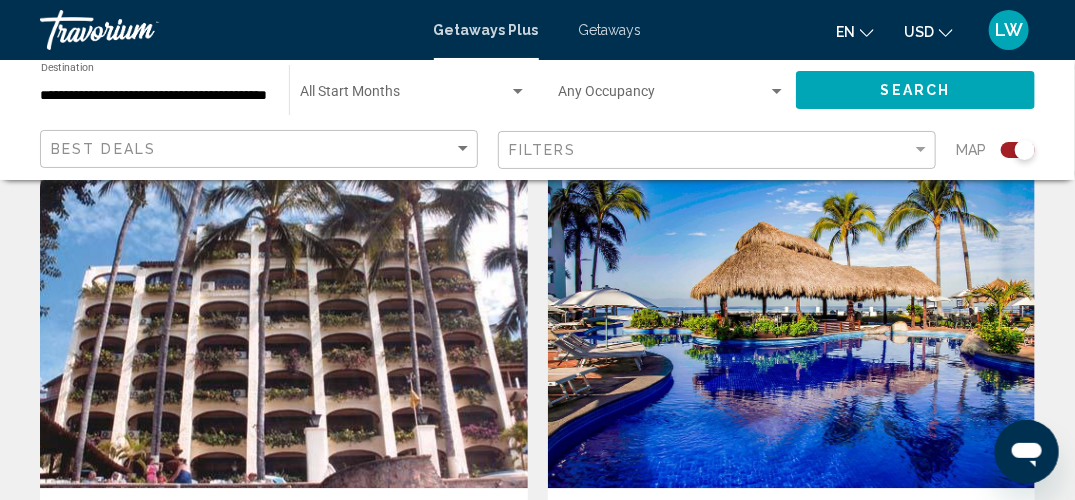 scroll, scrollTop: 1352, scrollLeft: 0, axis: vertical 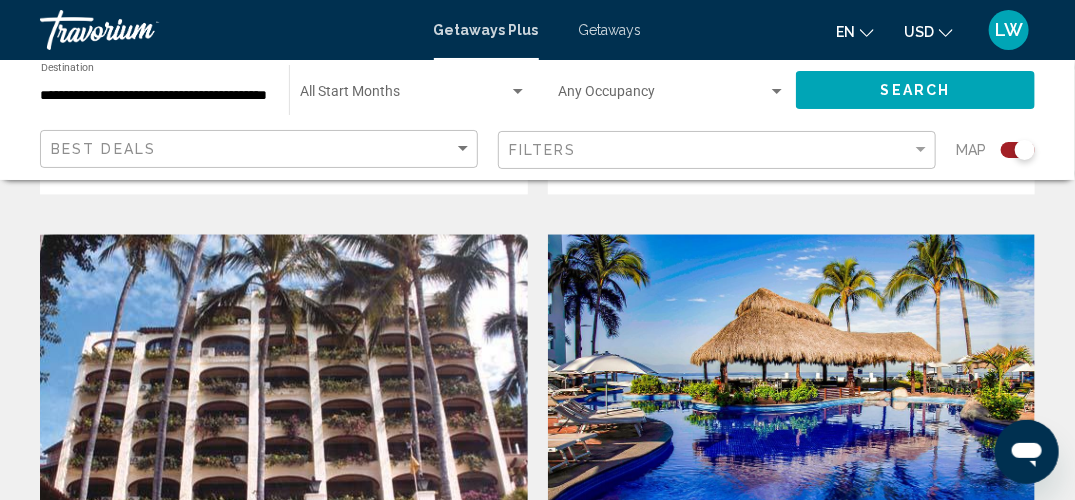 click at bounding box center (792, 394) 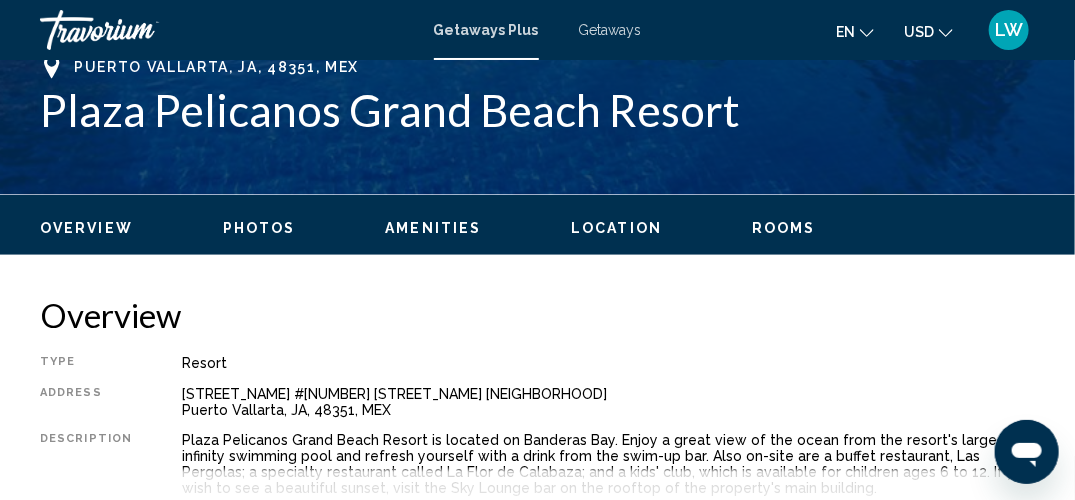 scroll, scrollTop: 810, scrollLeft: 0, axis: vertical 